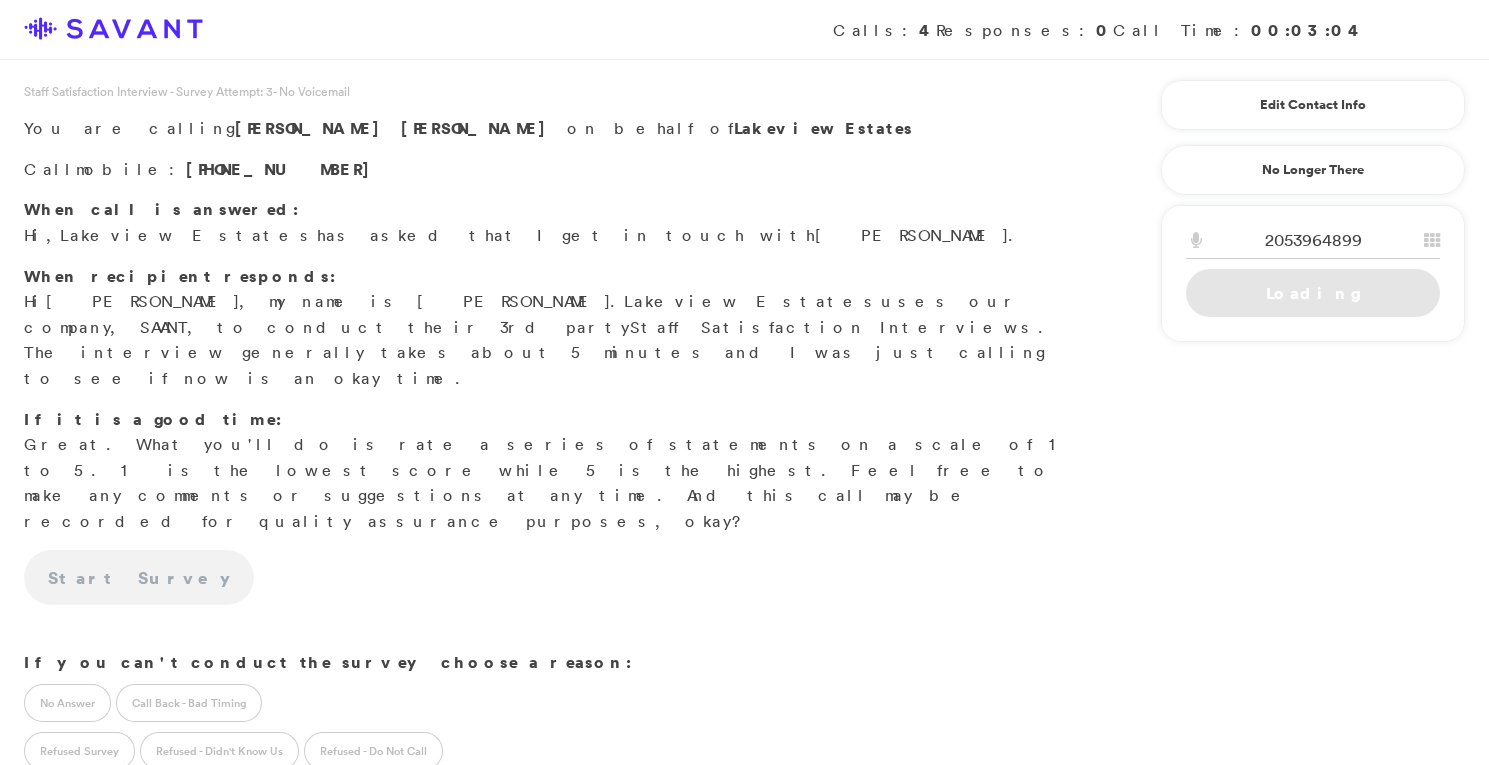 scroll, scrollTop: 0, scrollLeft: 0, axis: both 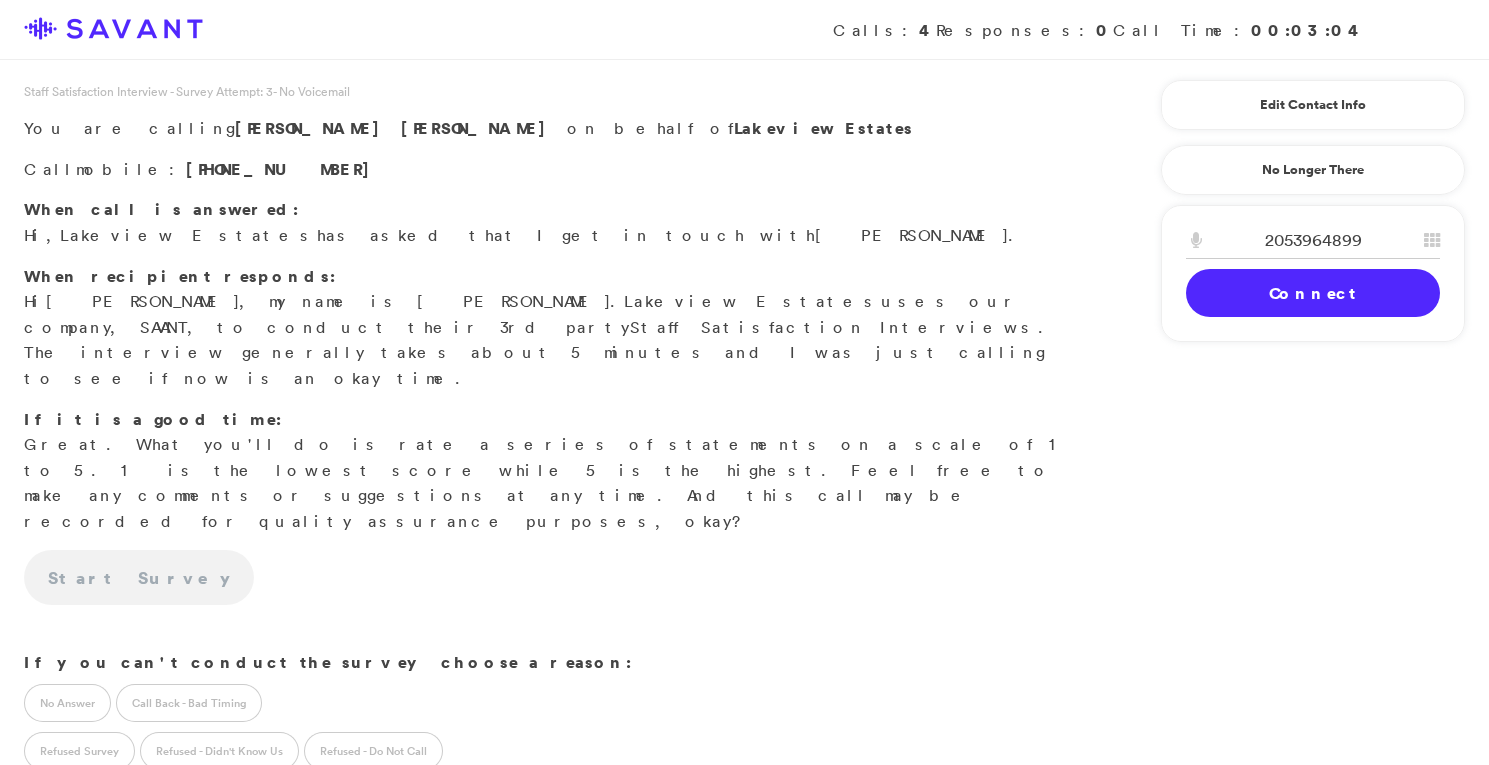 click on "Connect" at bounding box center [1313, 293] 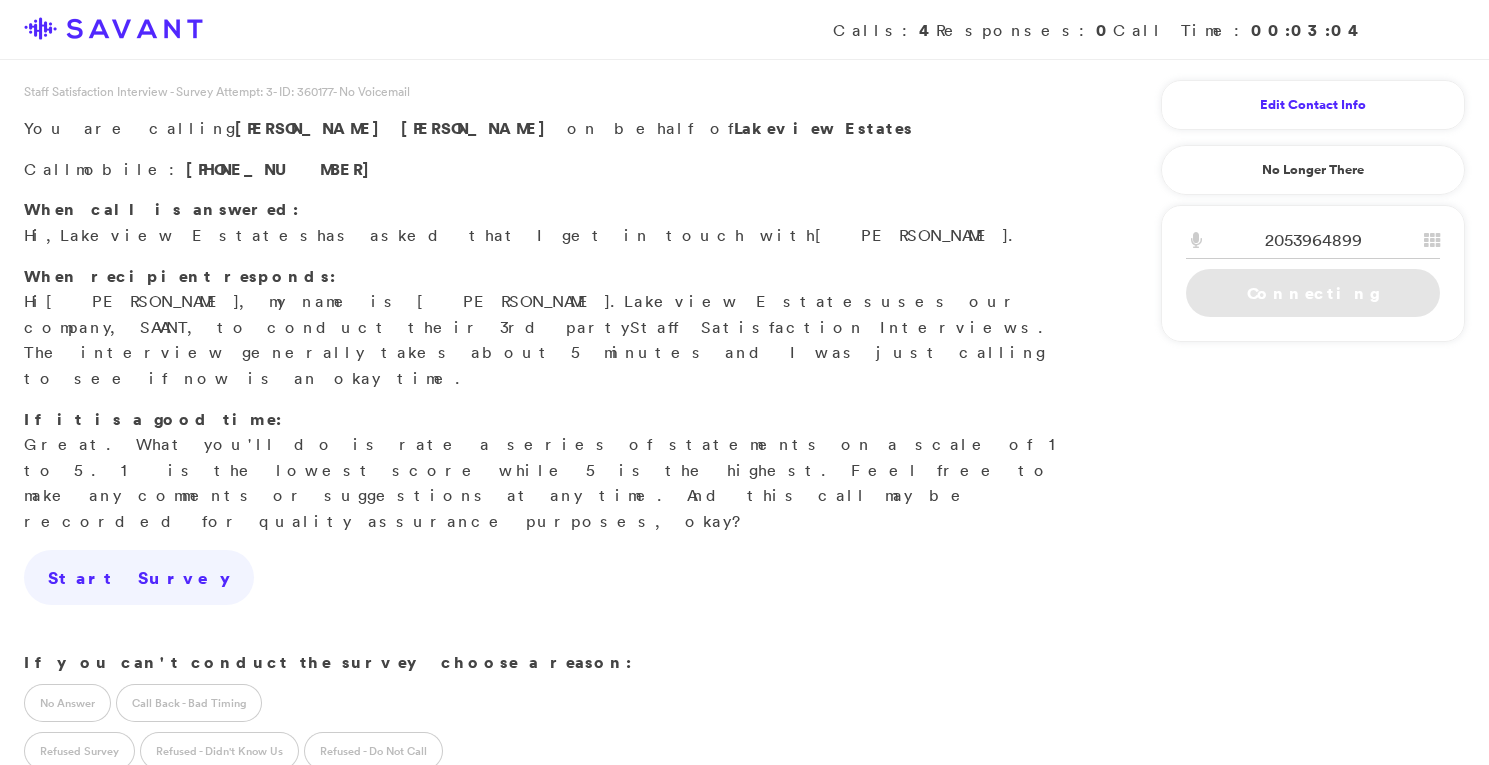 click on "Edit Contact Info" at bounding box center [1313, 105] 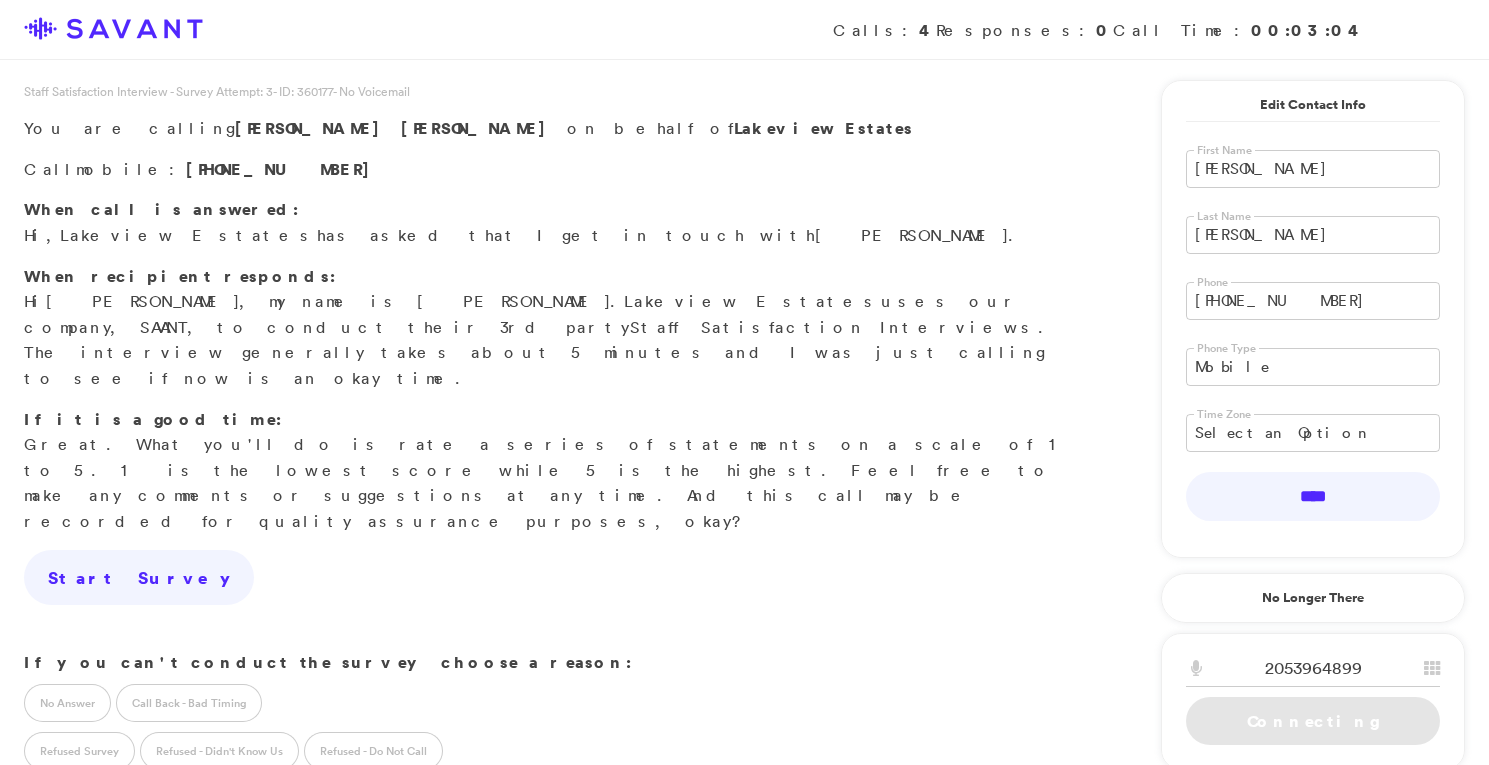 drag, startPoint x: 1270, startPoint y: 229, endPoint x: 1139, endPoint y: 225, distance: 131.06105 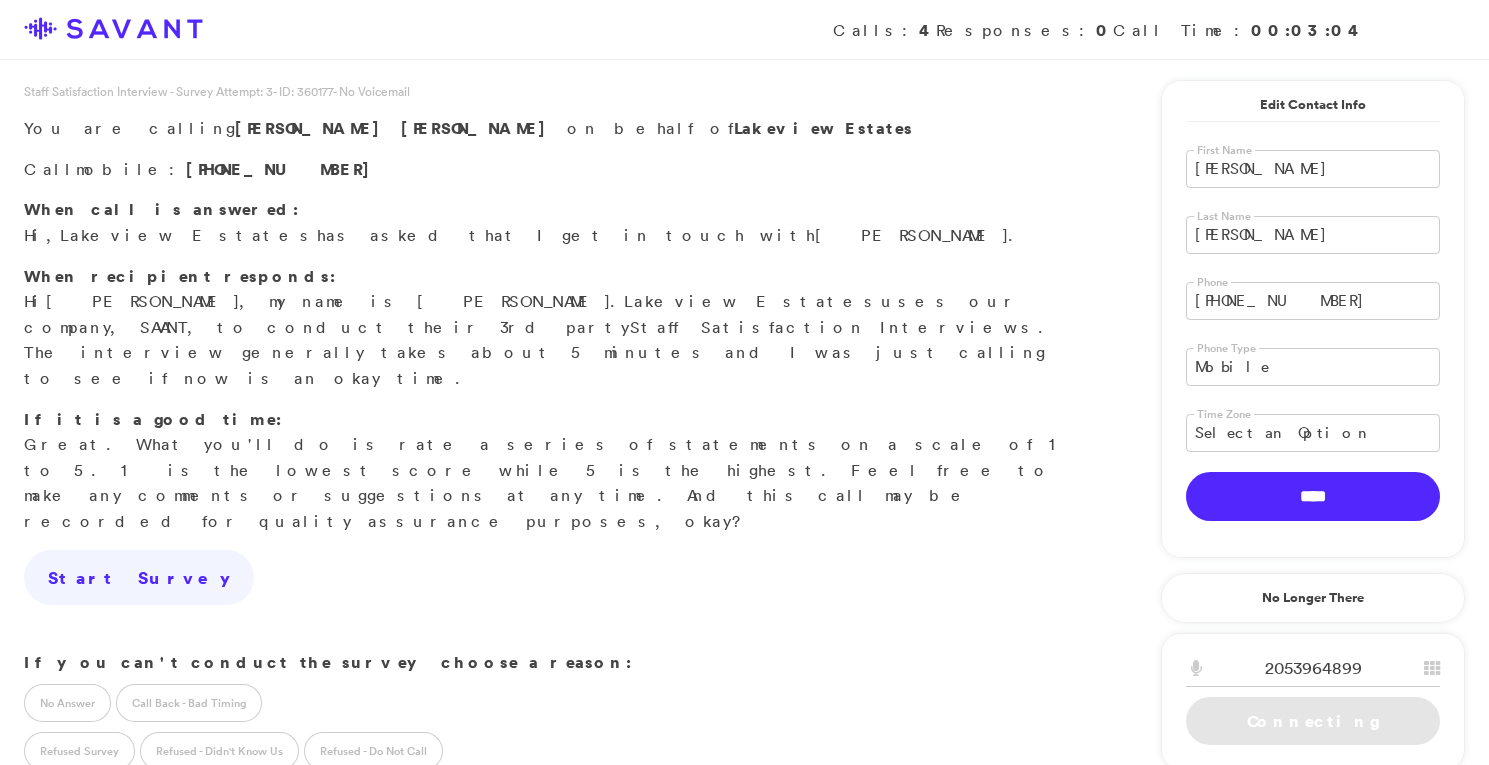 type on "[PERSON_NAME]" 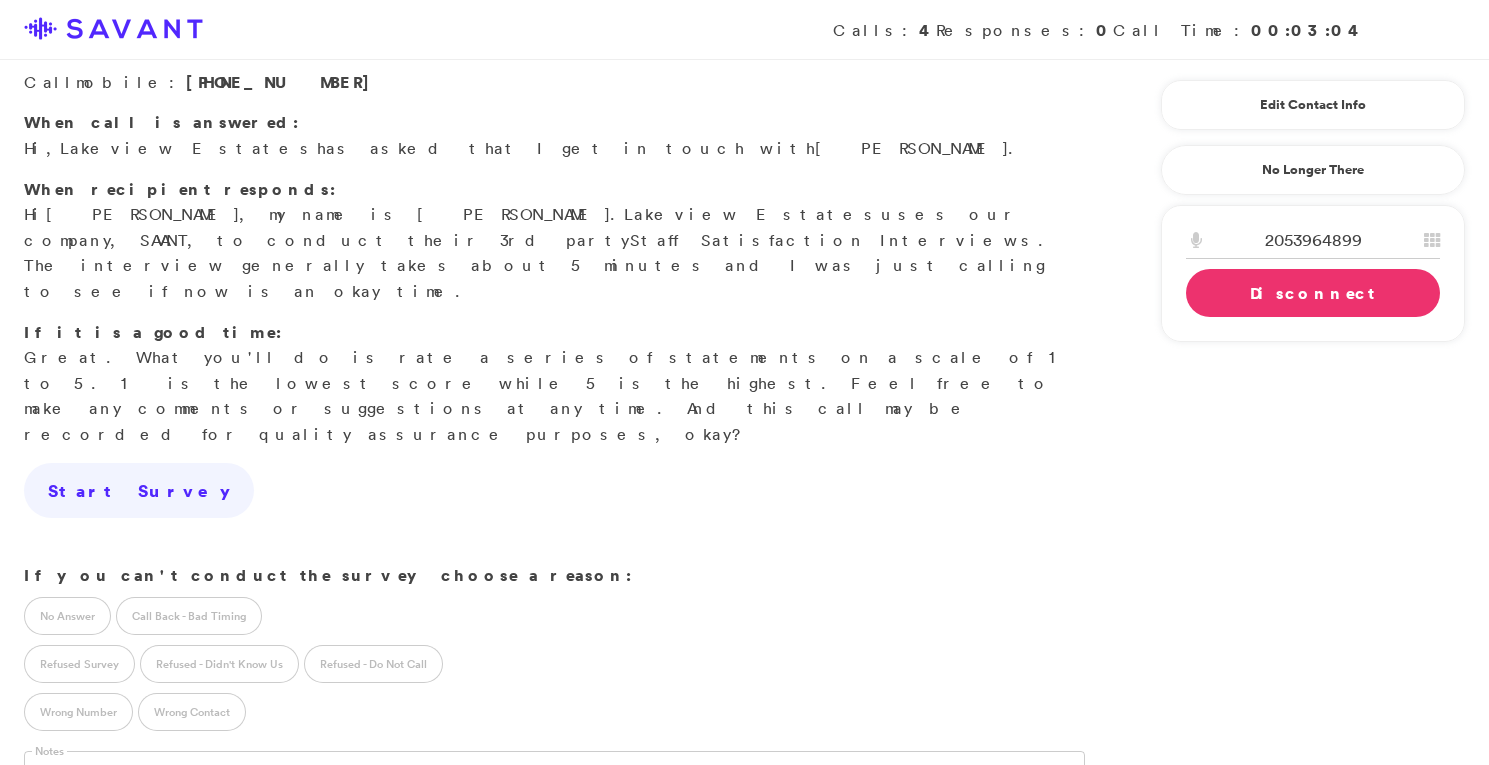scroll, scrollTop: 184, scrollLeft: 0, axis: vertical 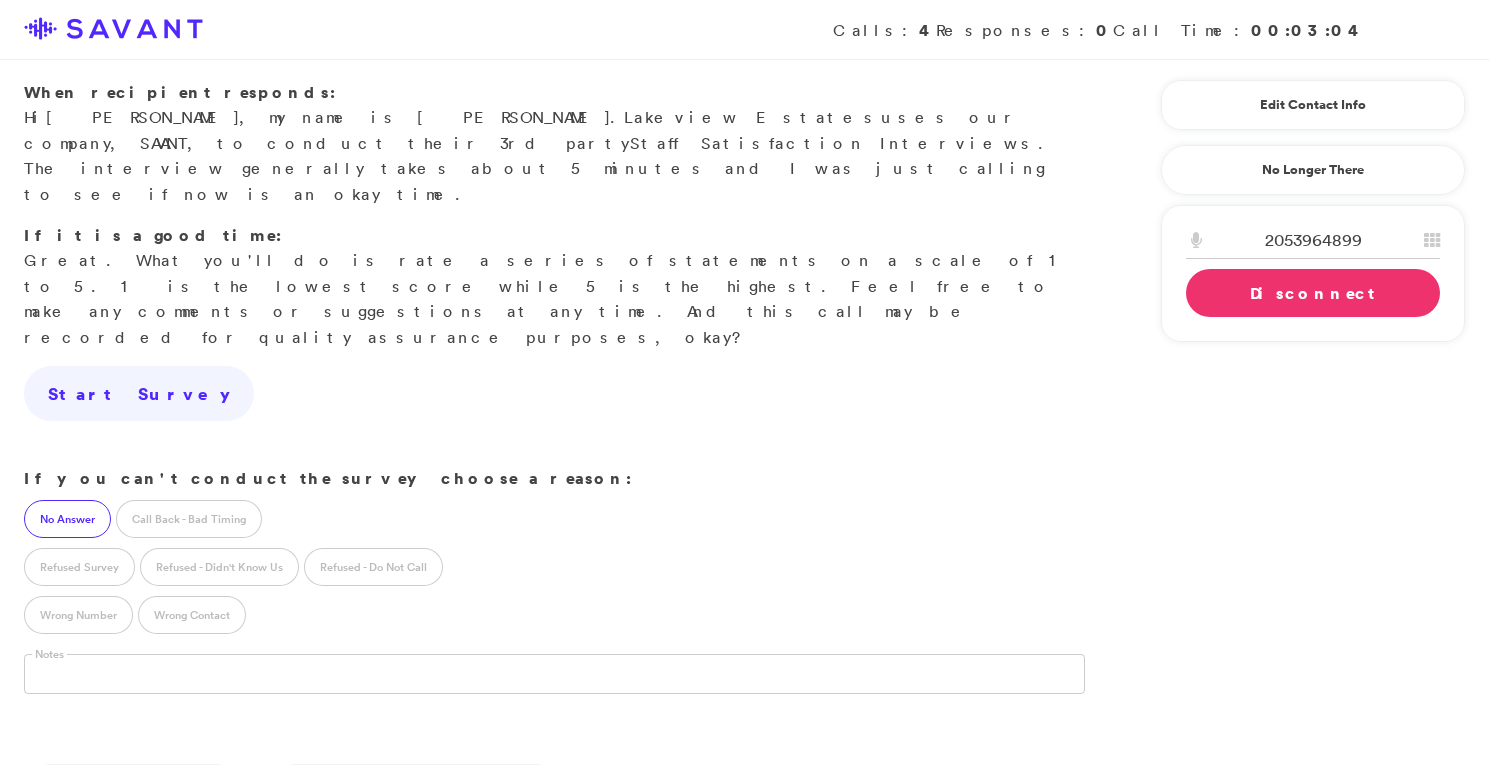 click on "No Answer" at bounding box center [67, 519] 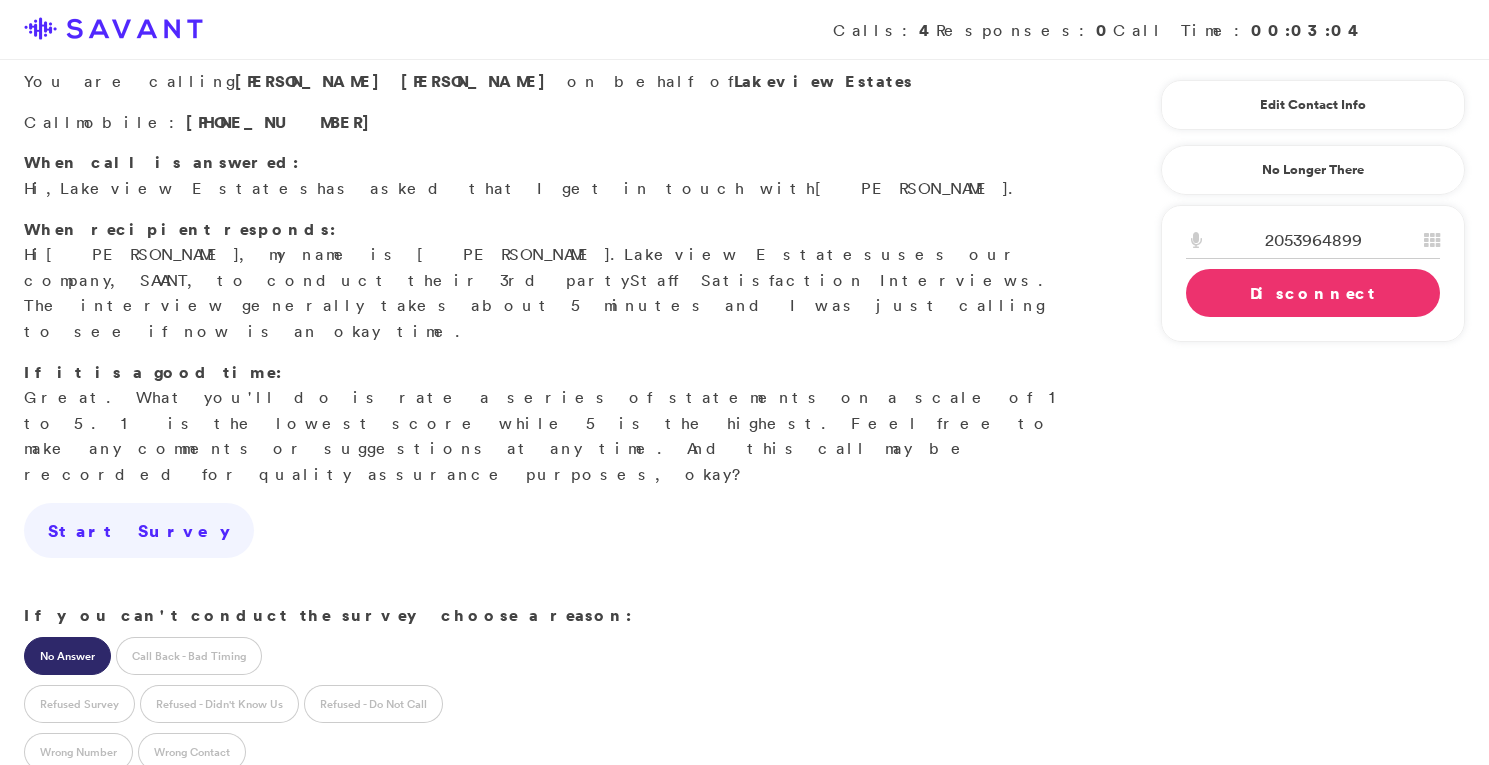 scroll, scrollTop: 36, scrollLeft: 0, axis: vertical 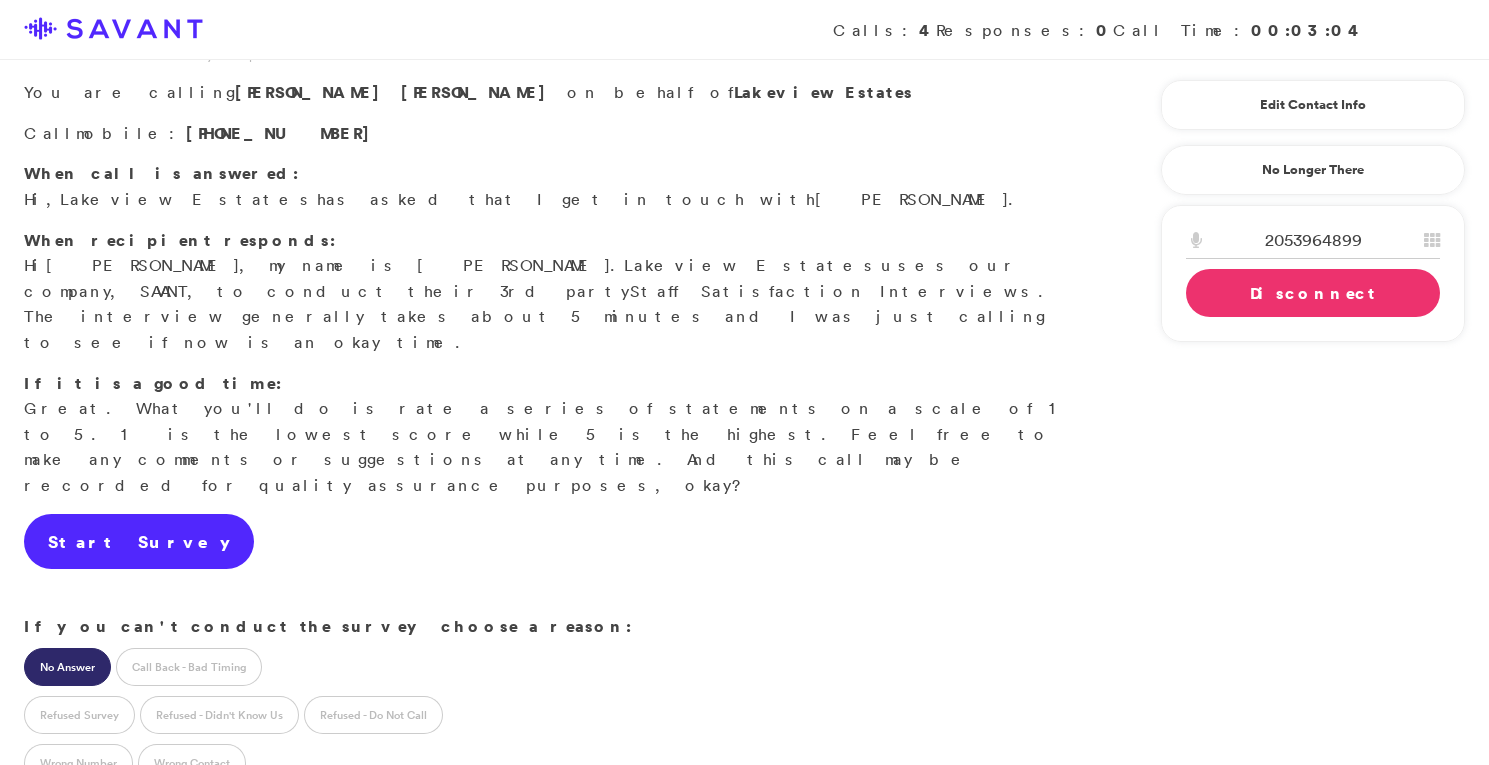 click on "Start Survey" at bounding box center (139, 542) 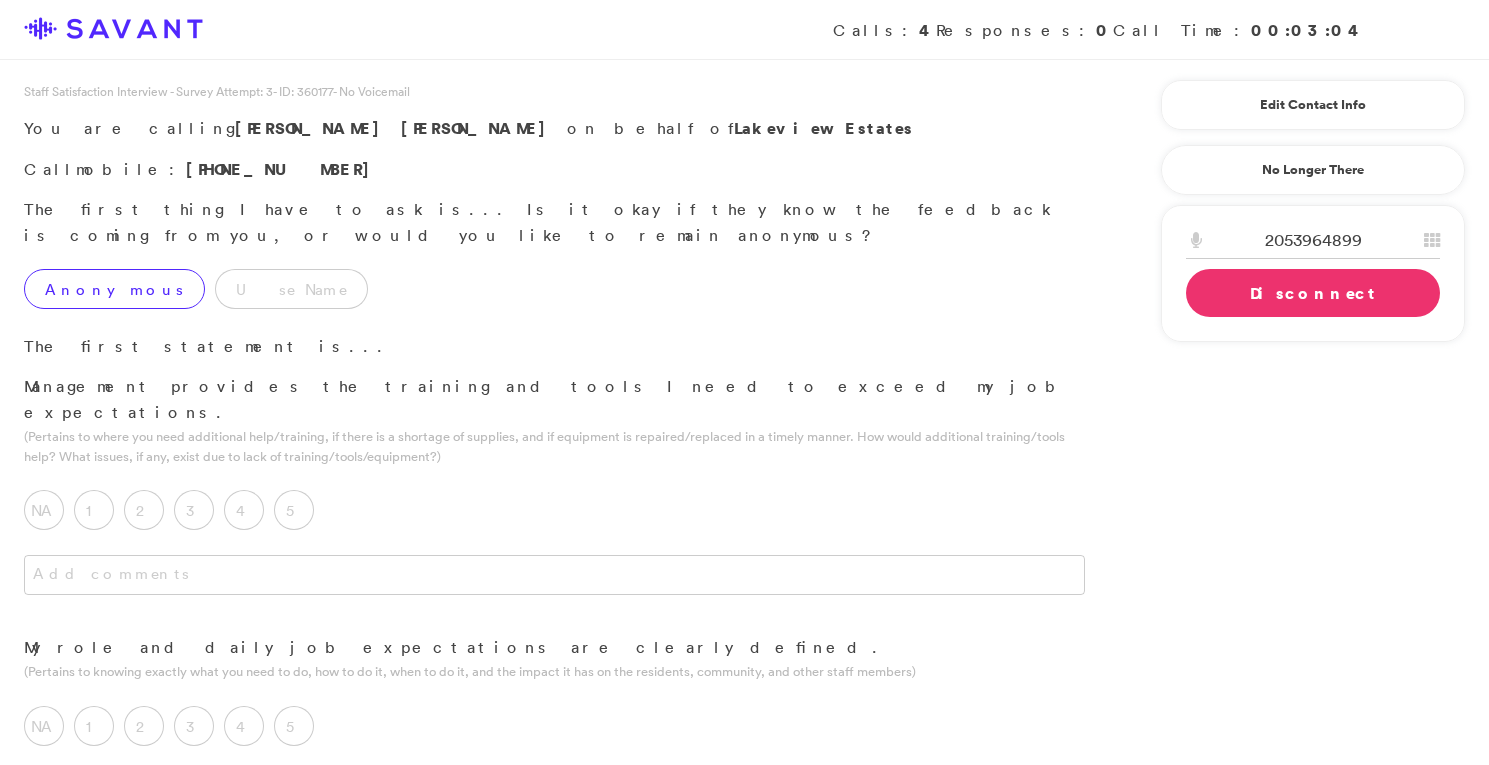 click on "Anonymous" at bounding box center [114, 289] 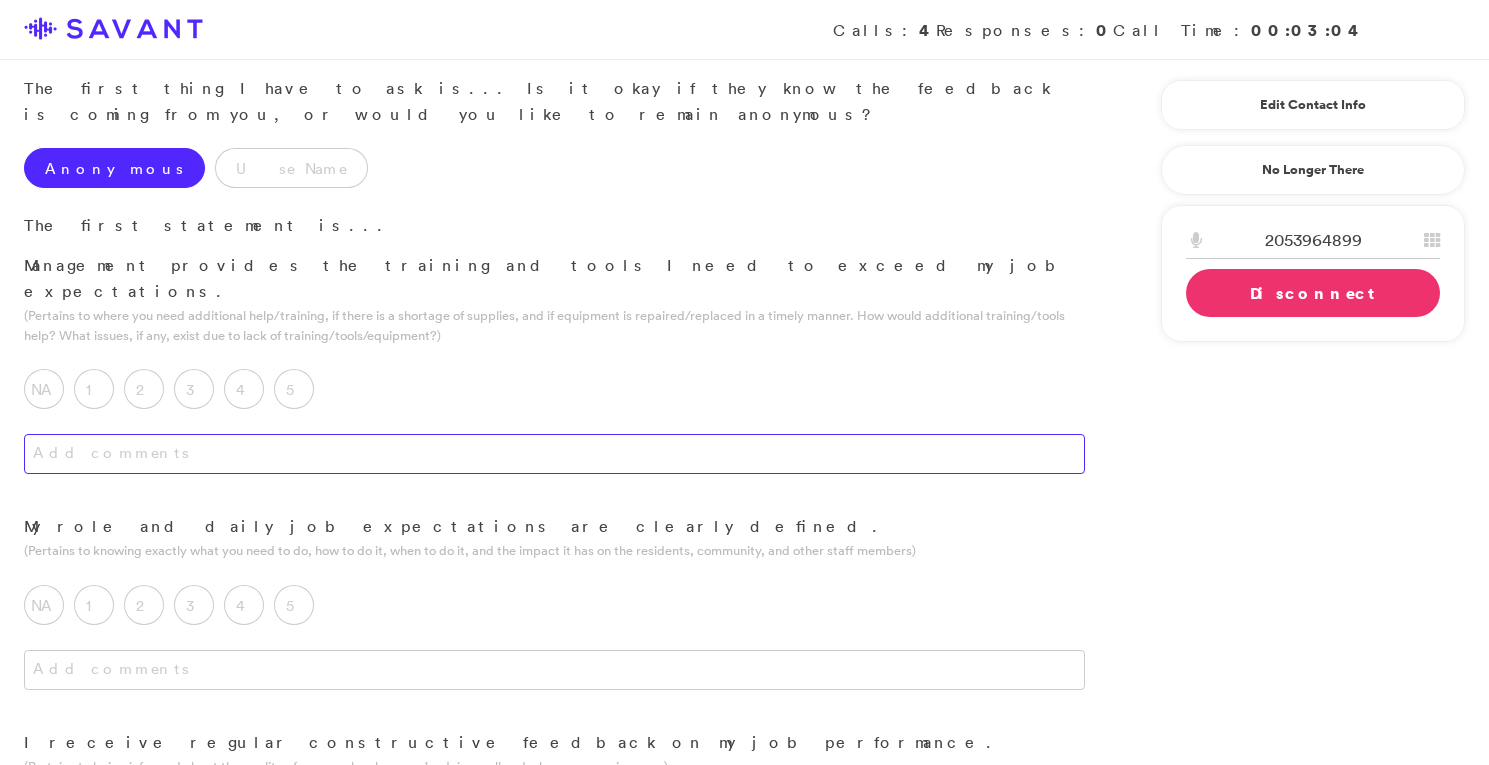 scroll, scrollTop: 123, scrollLeft: 0, axis: vertical 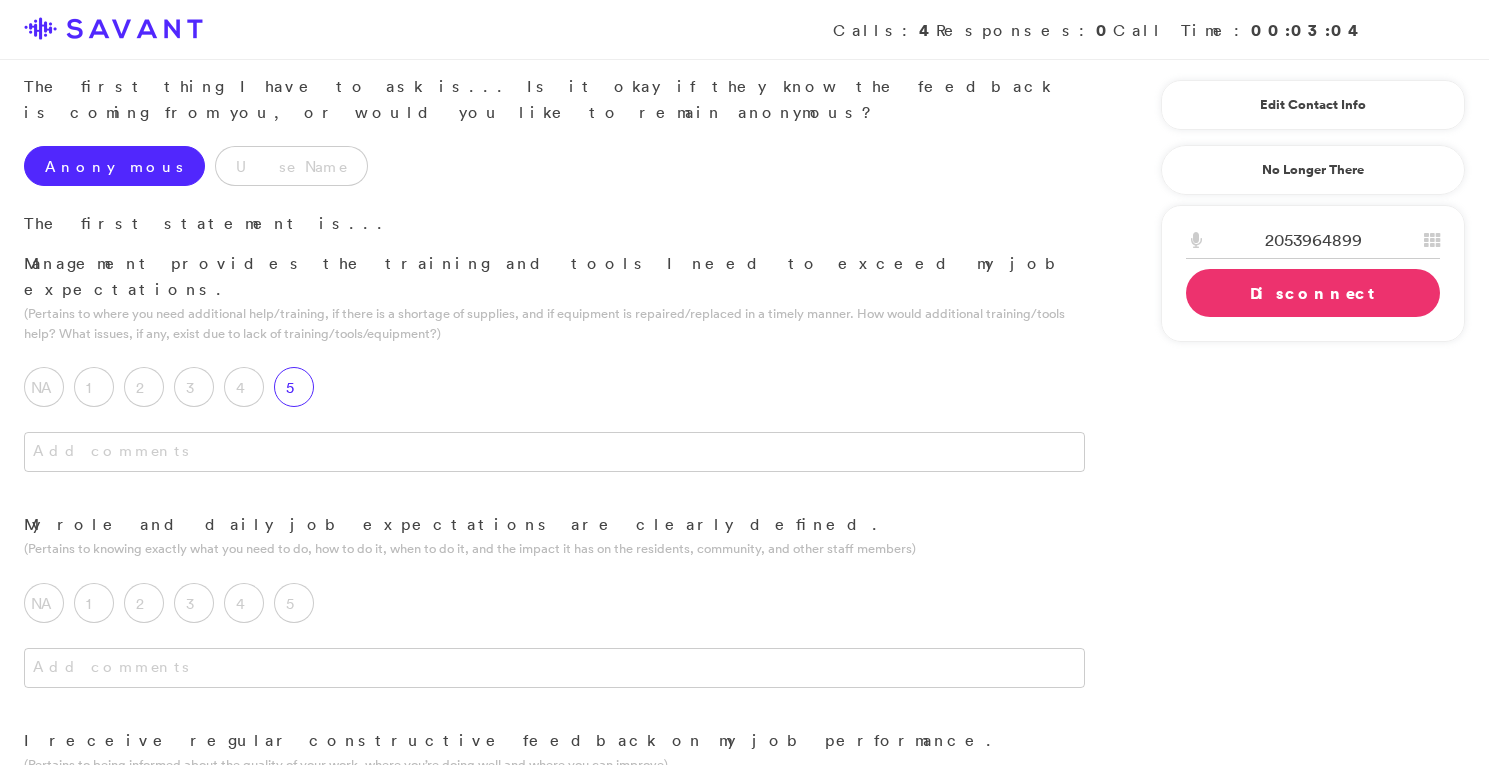 click on "5" at bounding box center (294, 387) 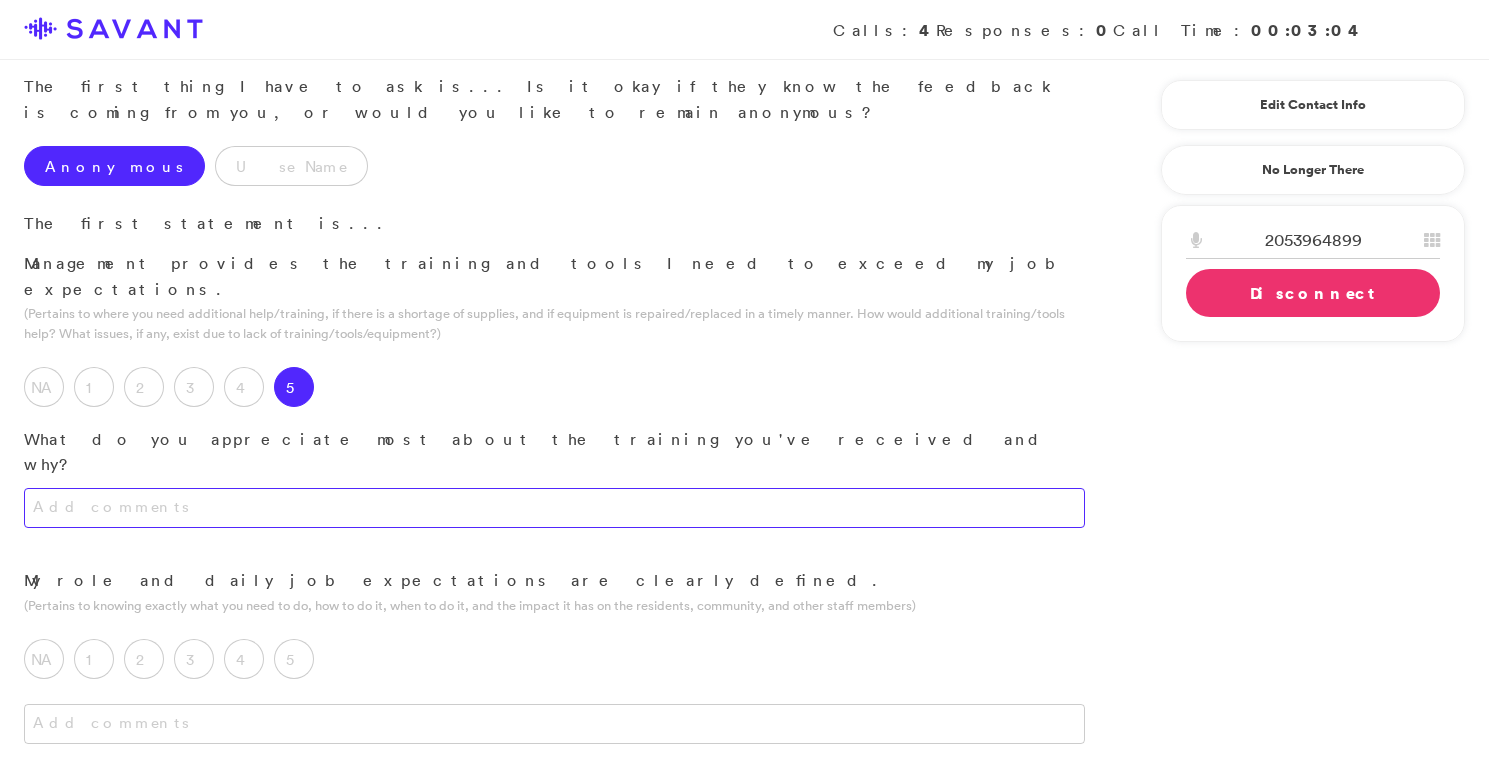 click at bounding box center (554, 508) 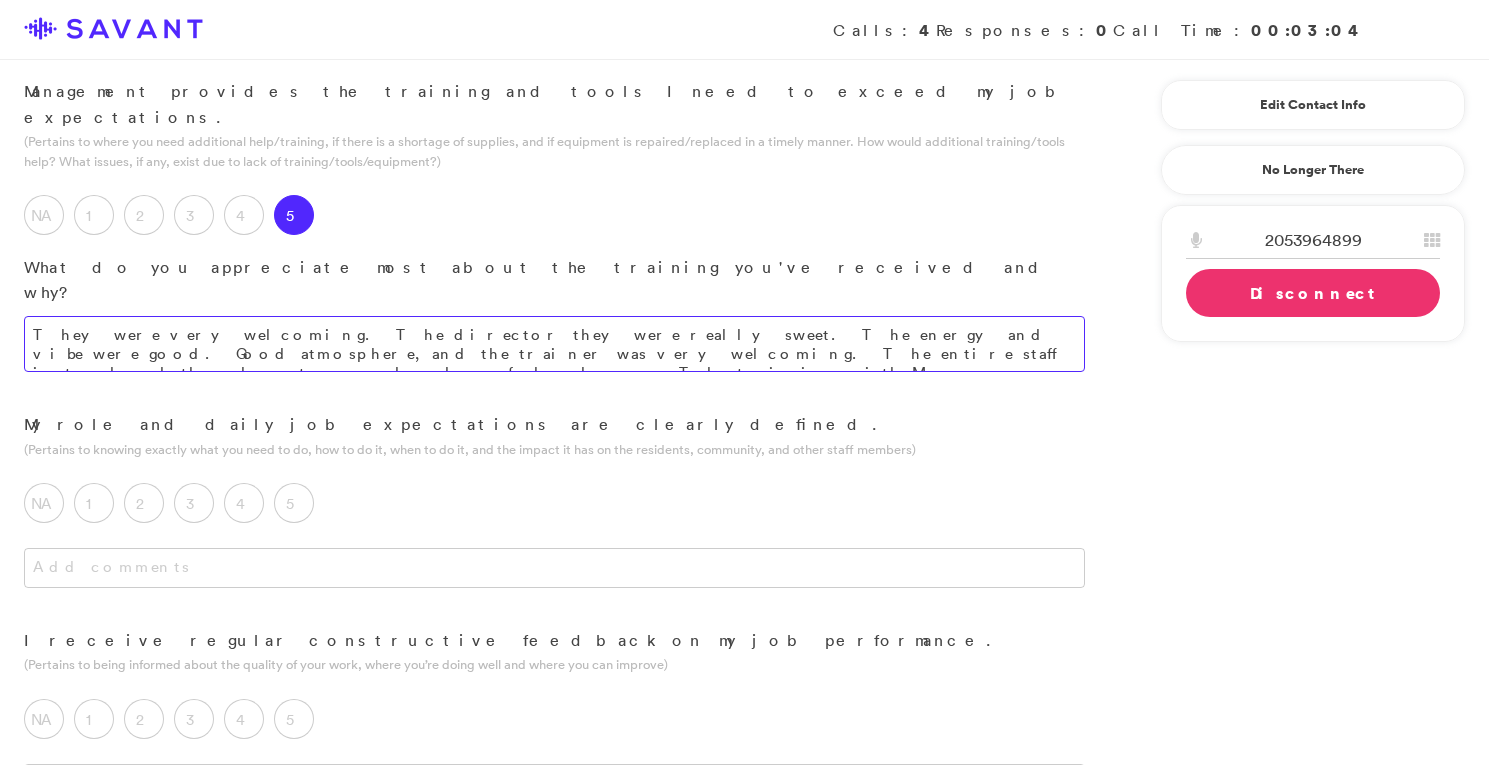 scroll, scrollTop: 301, scrollLeft: 0, axis: vertical 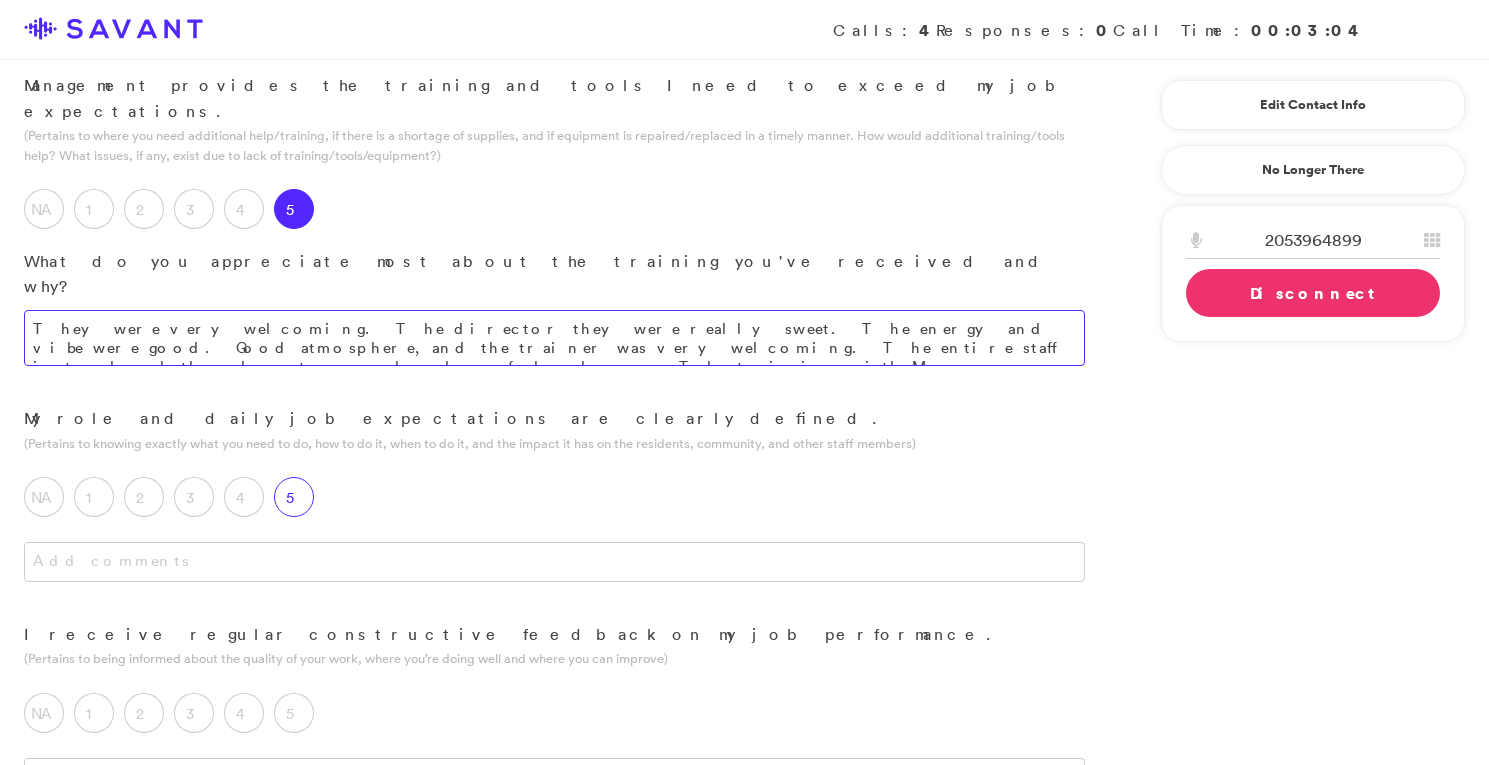 type on "They were very welcoming. The director they were really sweet. The energy and vibe were good. Good atmosphere, and the trainer was very welcoming. The entire staff introduced themselves to me and made me feel welcome. The training with Ms. [PERSON_NAME] was good." 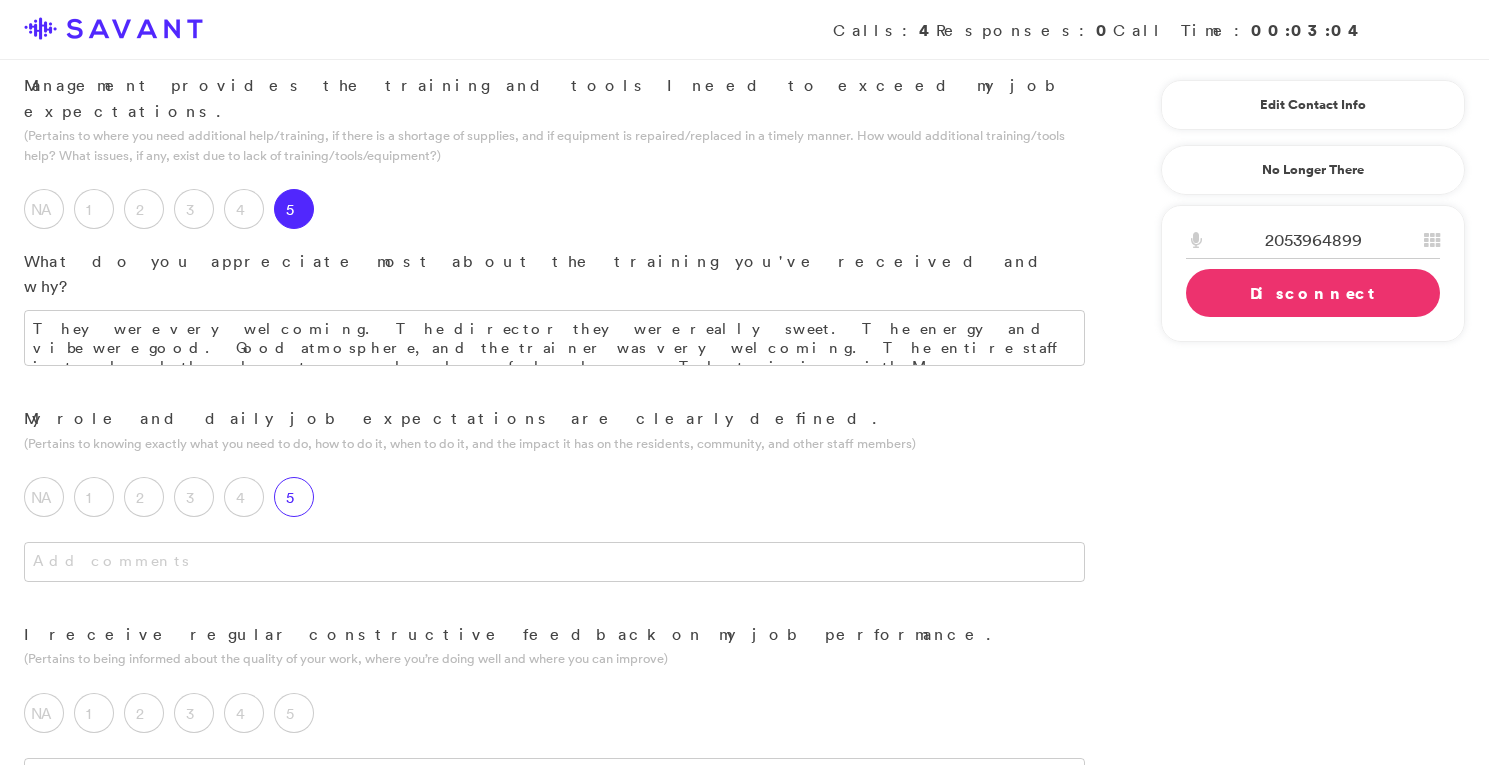 click on "5" at bounding box center (294, 497) 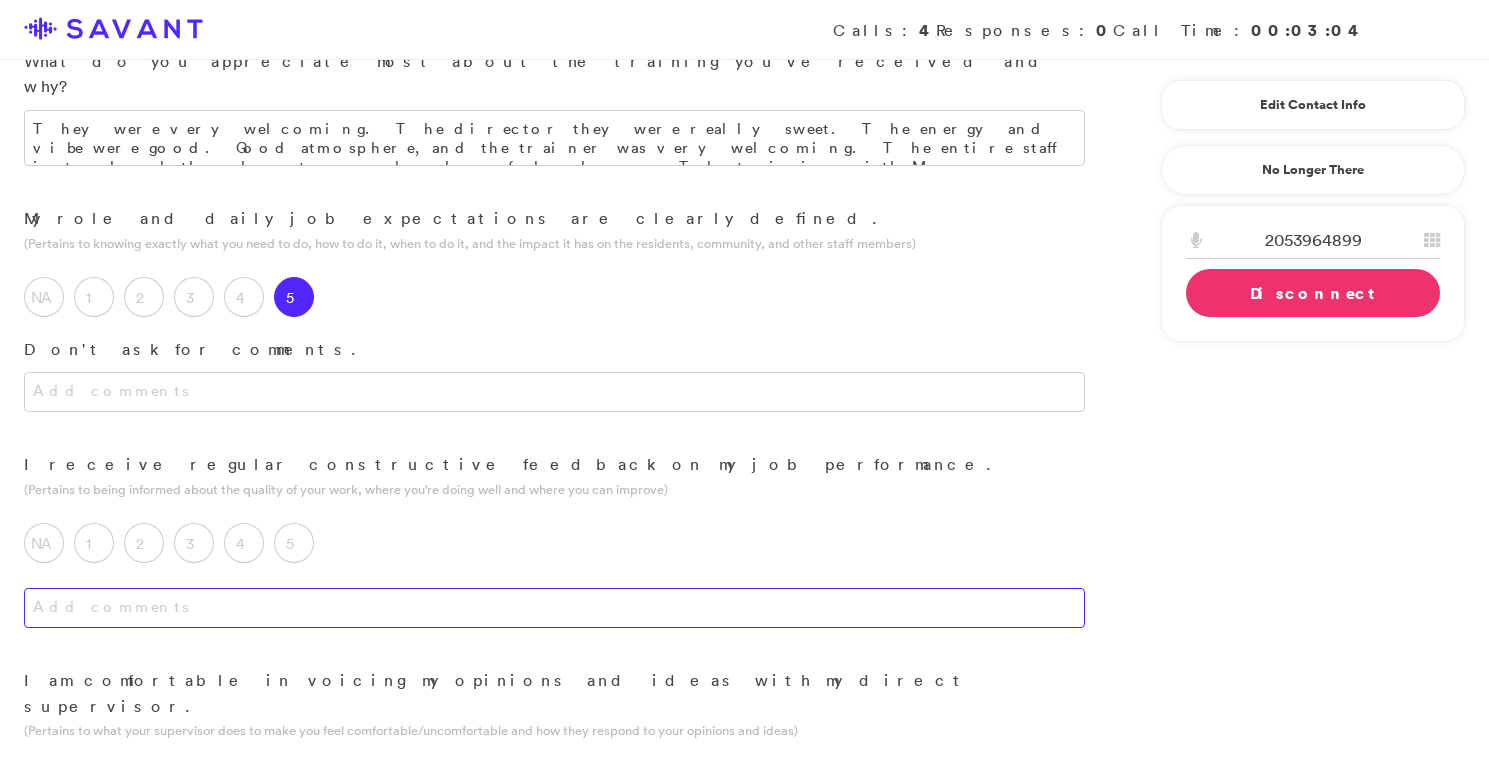 scroll, scrollTop: 505, scrollLeft: 0, axis: vertical 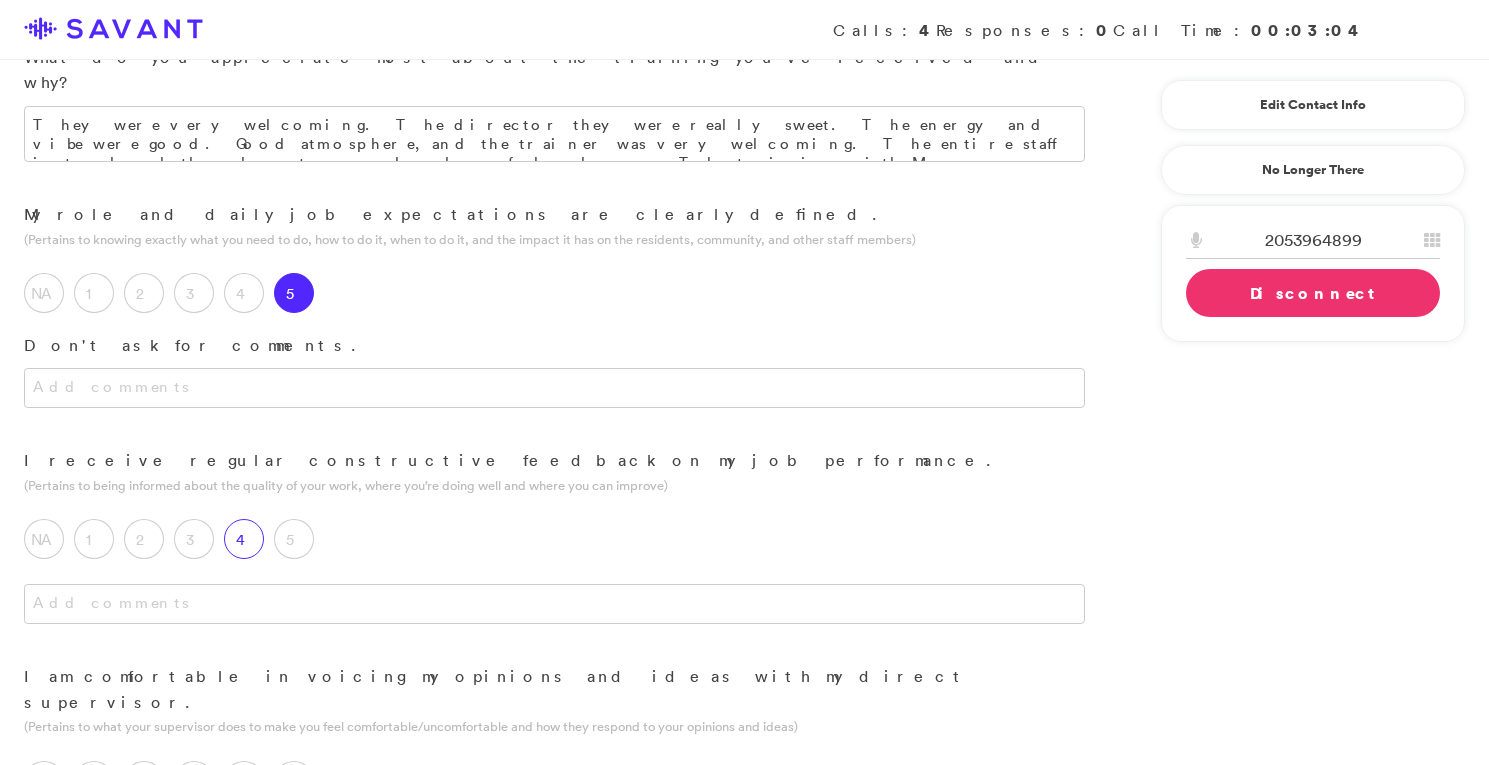 click on "4" at bounding box center [244, 539] 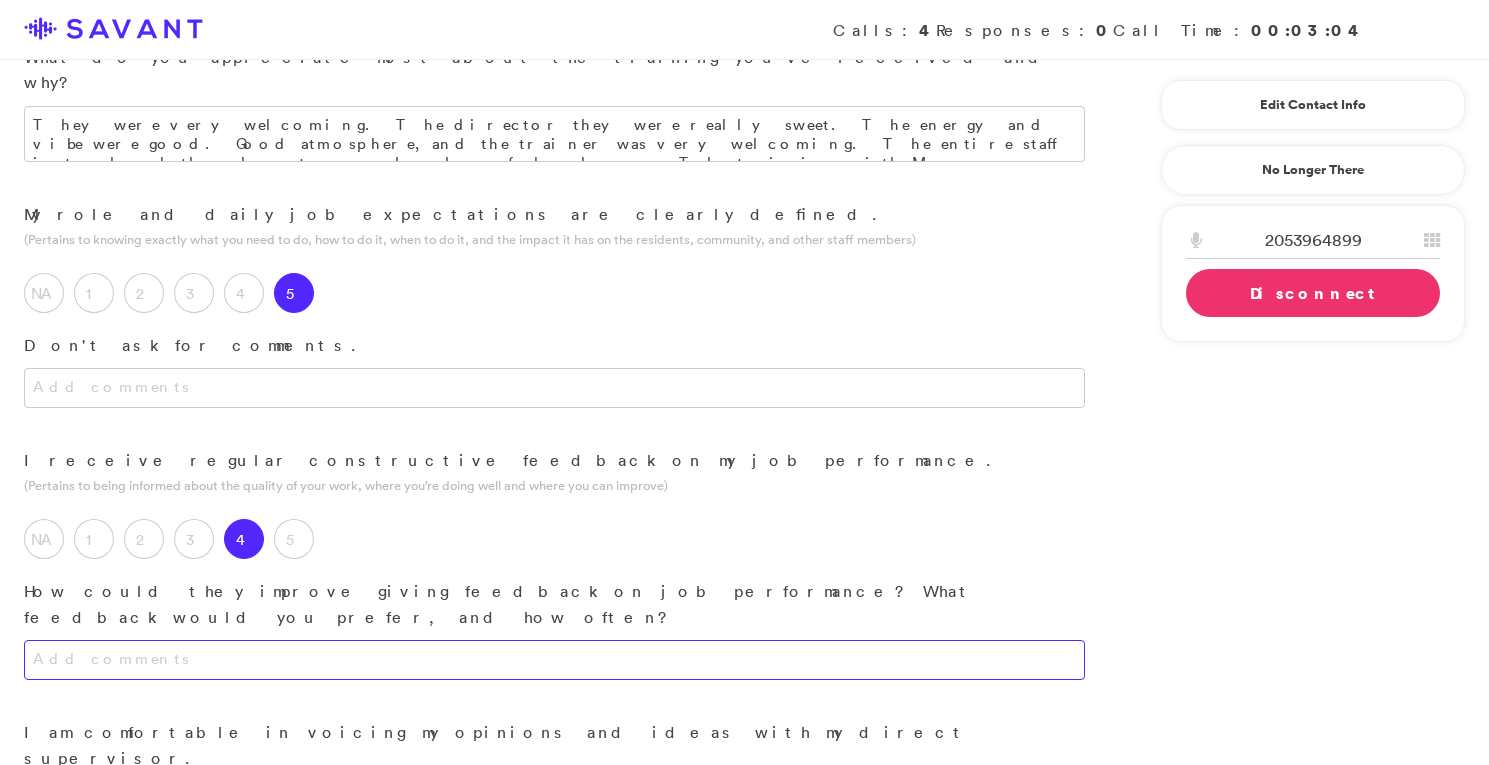 click at bounding box center [554, 660] 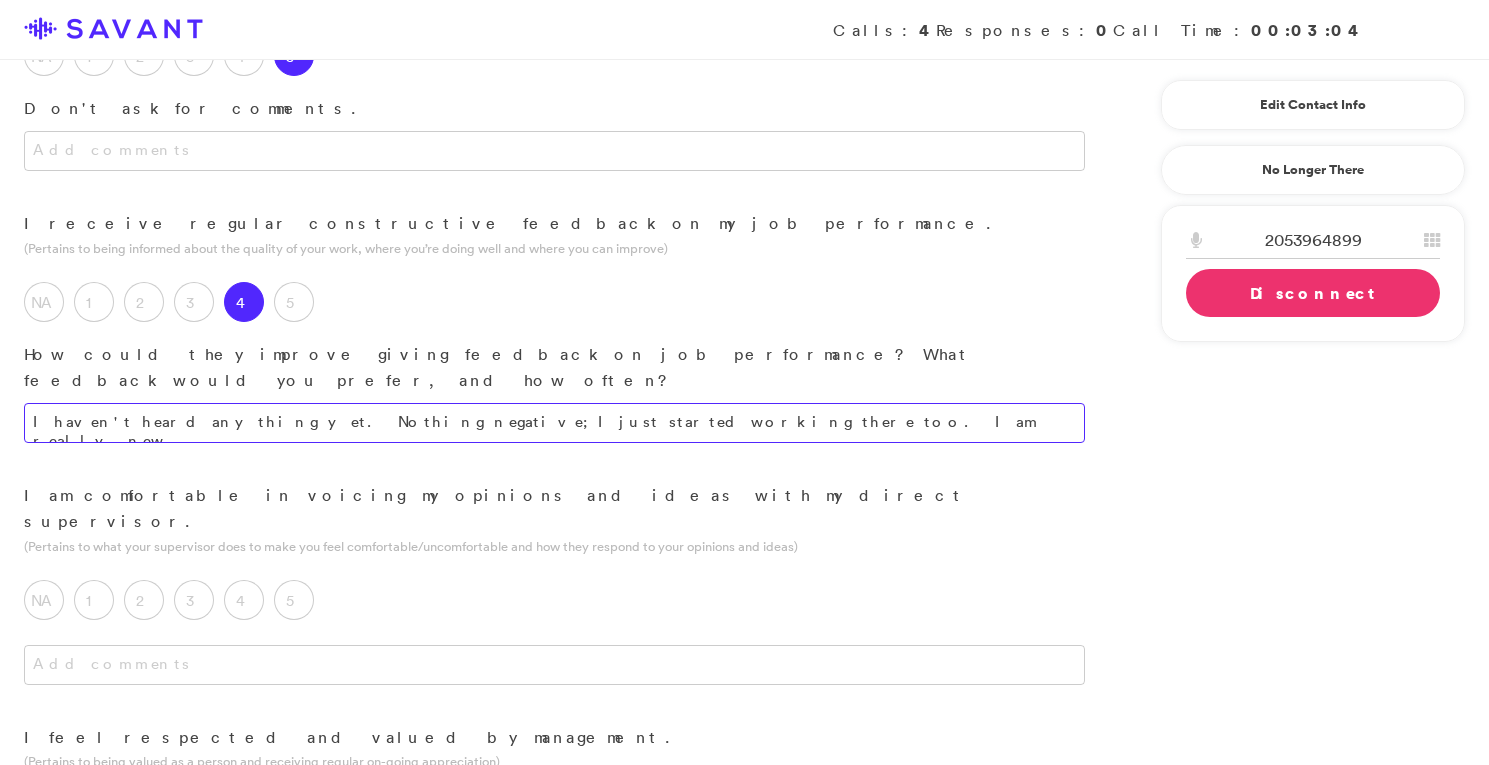 scroll, scrollTop: 745, scrollLeft: 0, axis: vertical 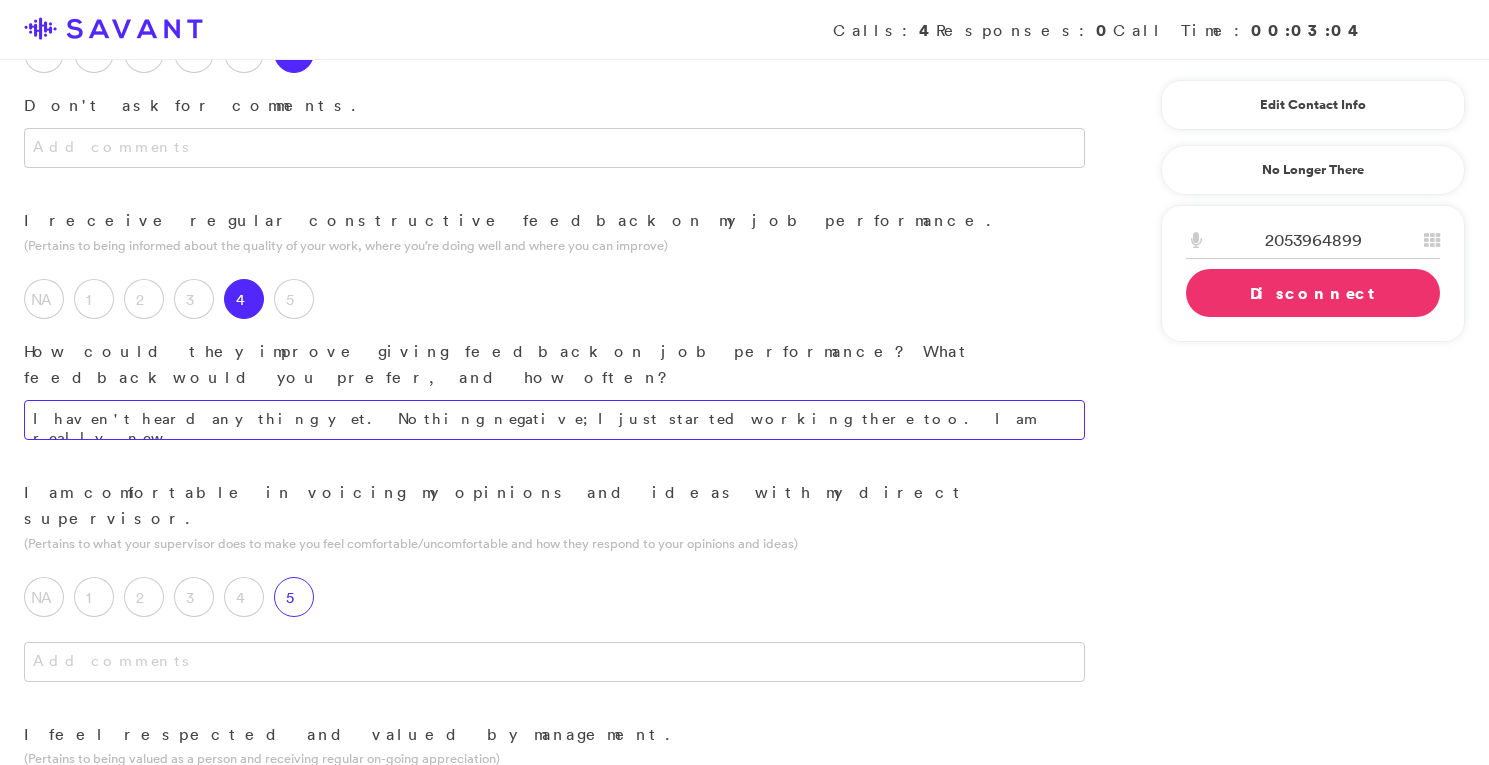 type on "I haven't heard anything yet. Nothing negative; I just started working there too. I am really new." 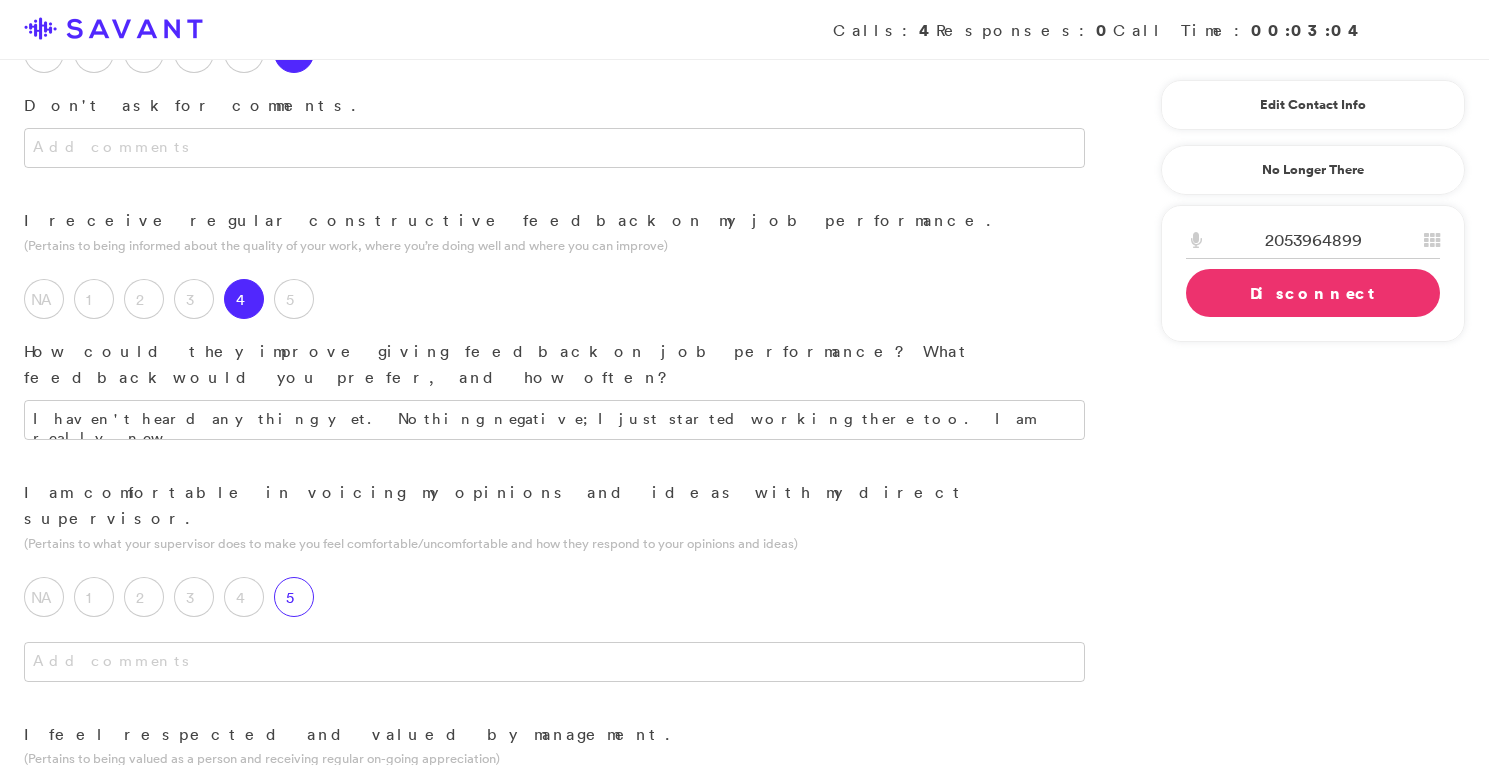 click on "5" at bounding box center (294, 597) 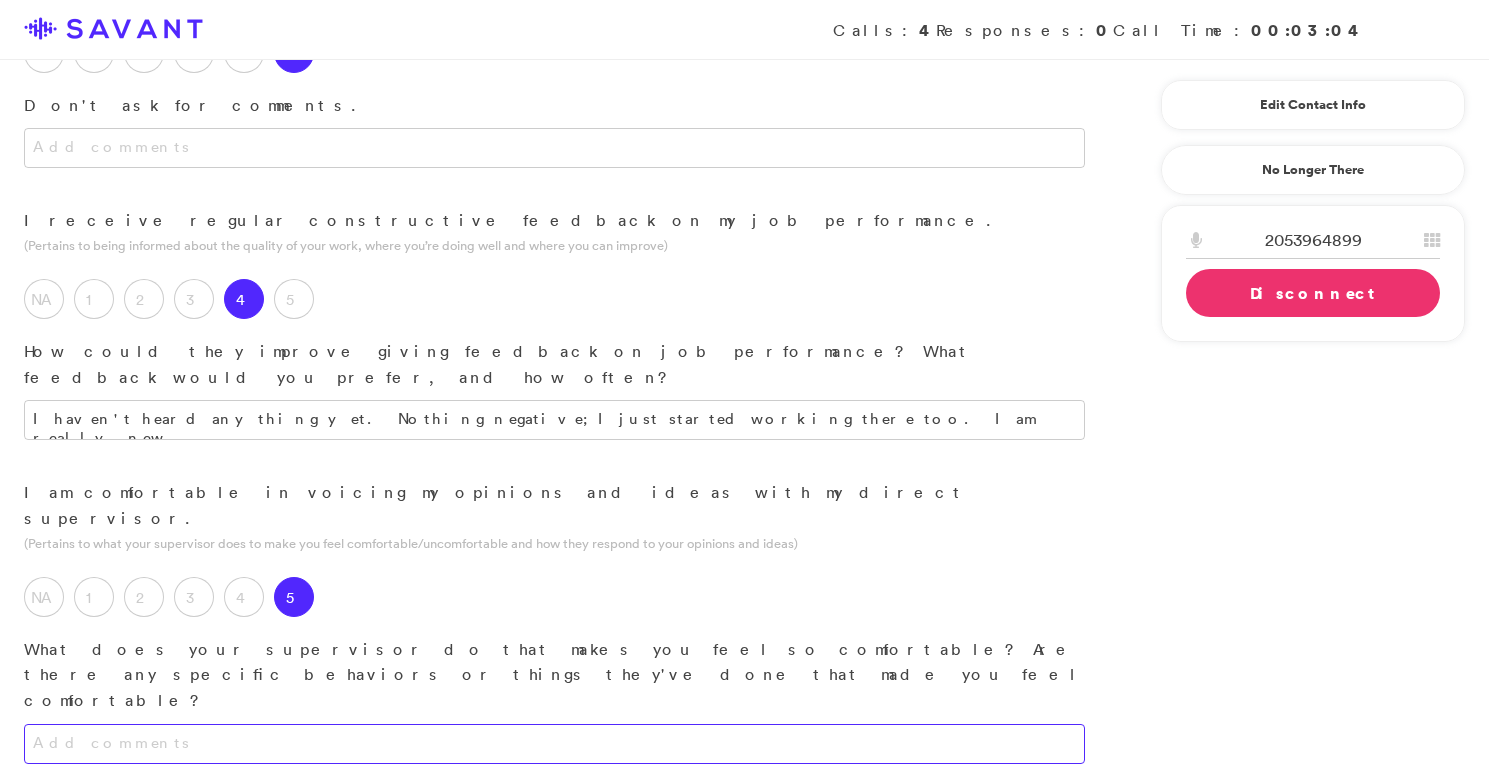 click at bounding box center [554, 744] 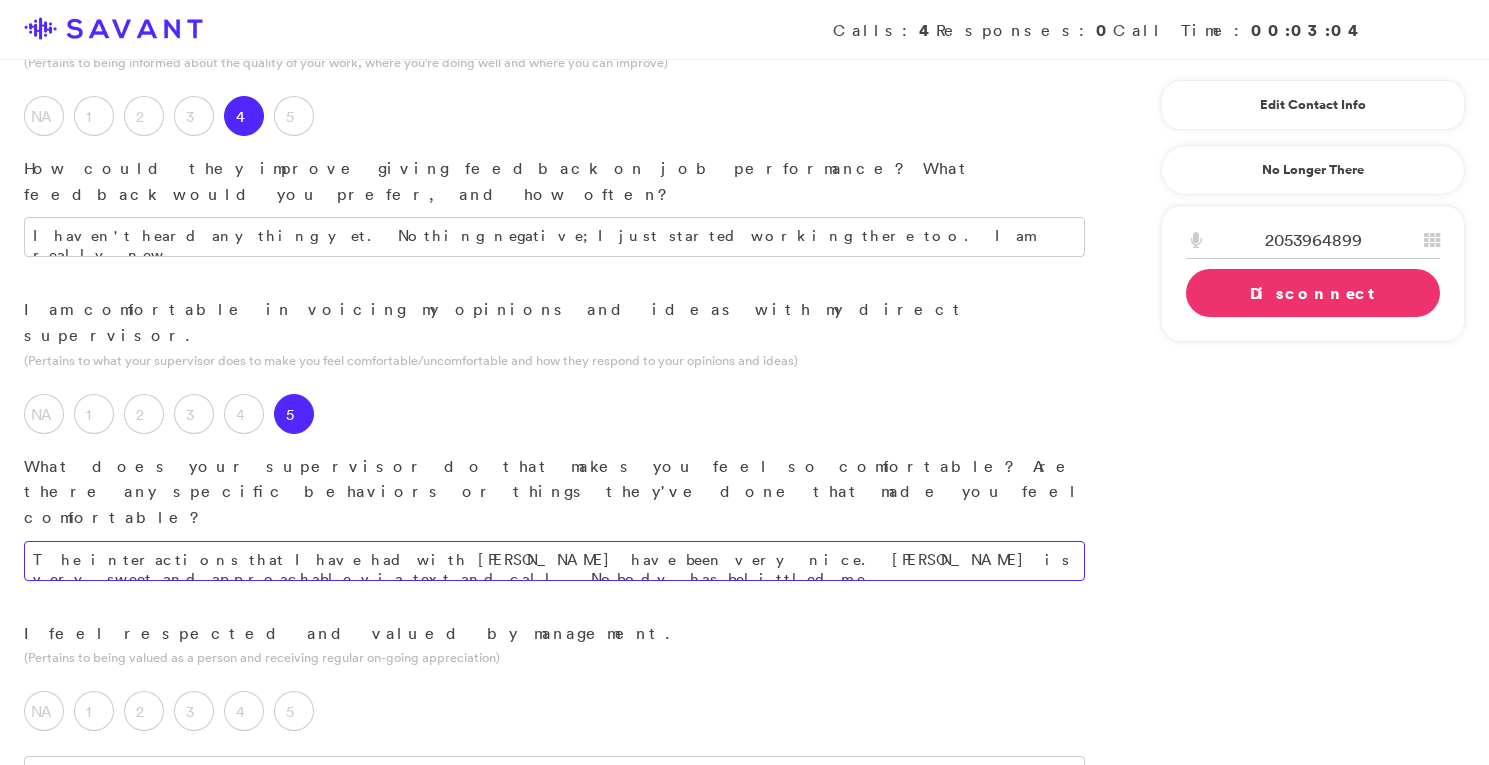 scroll, scrollTop: 983, scrollLeft: 0, axis: vertical 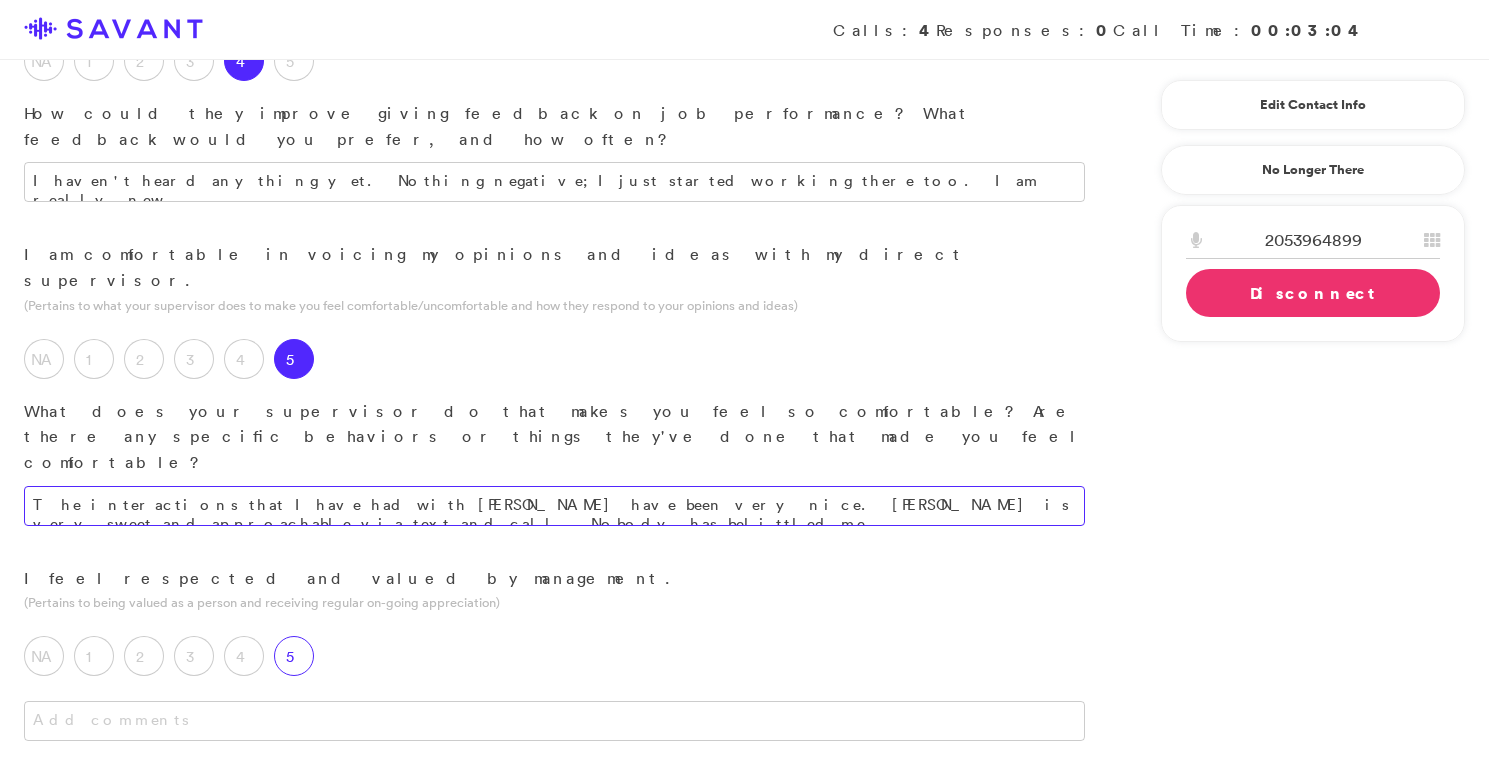 type on "The interactions that I have had with [PERSON_NAME] have been very nice. [PERSON_NAME] is very sweet and approachable via text and call. Nobody has belittled me." 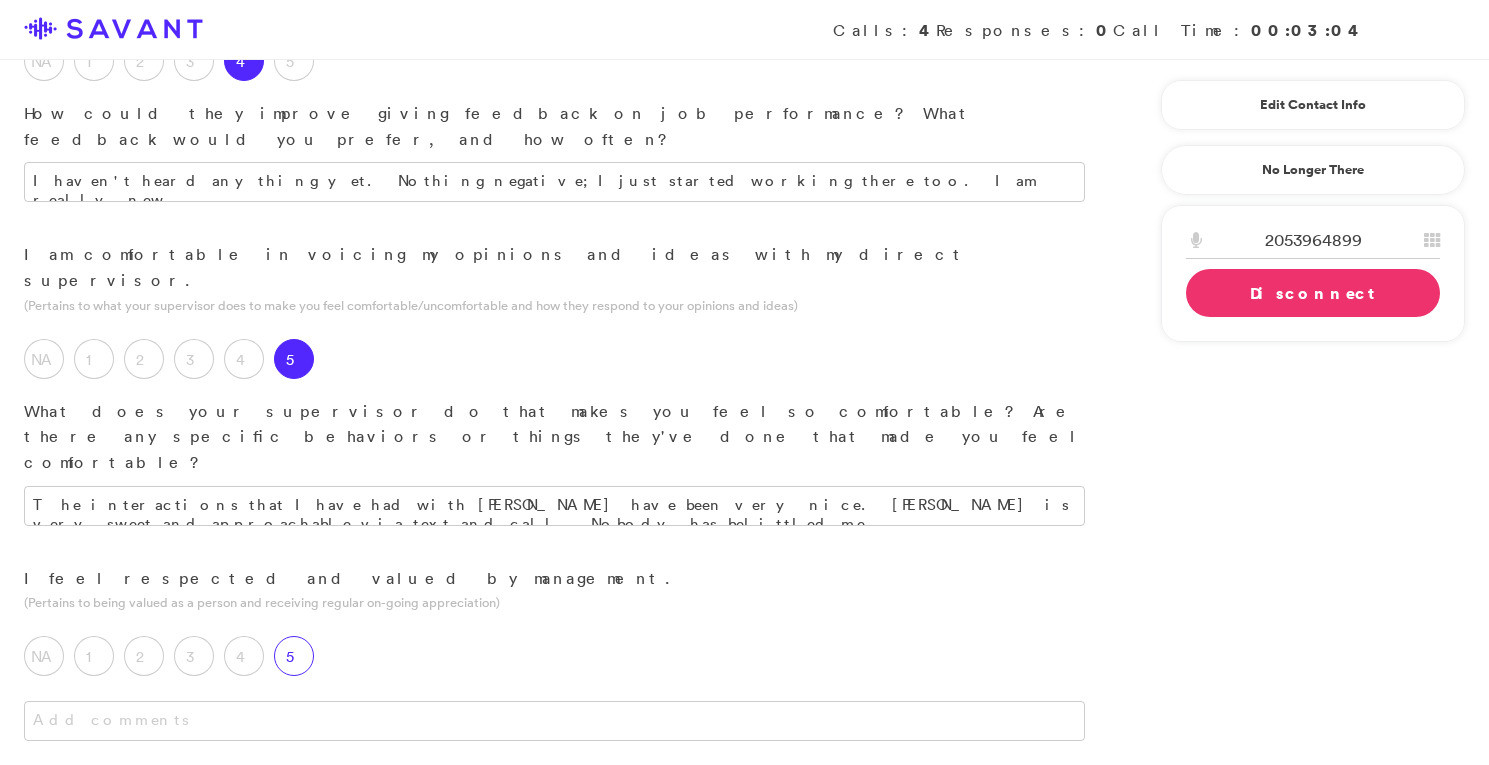 click on "5" at bounding box center [294, 656] 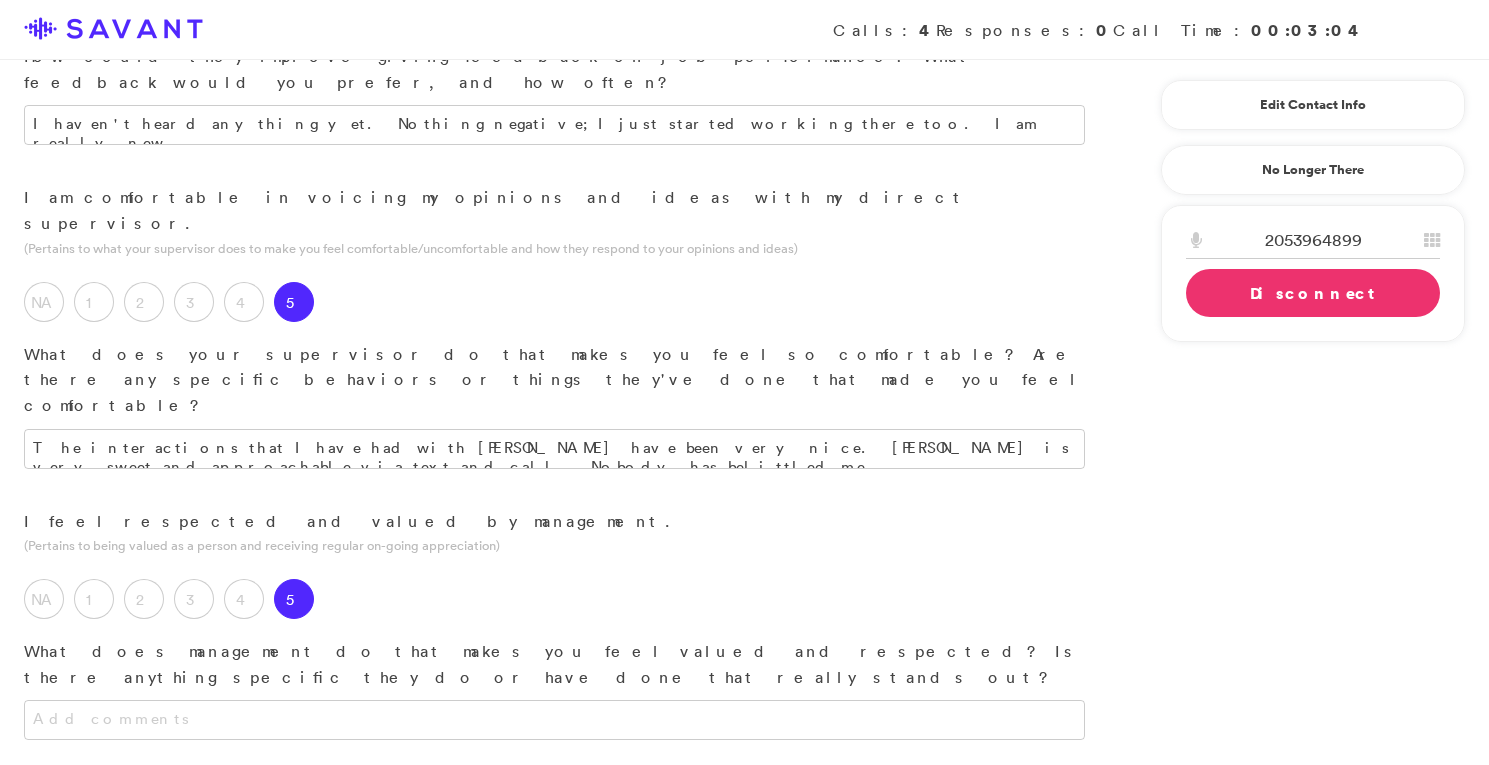 scroll, scrollTop: 1045, scrollLeft: 0, axis: vertical 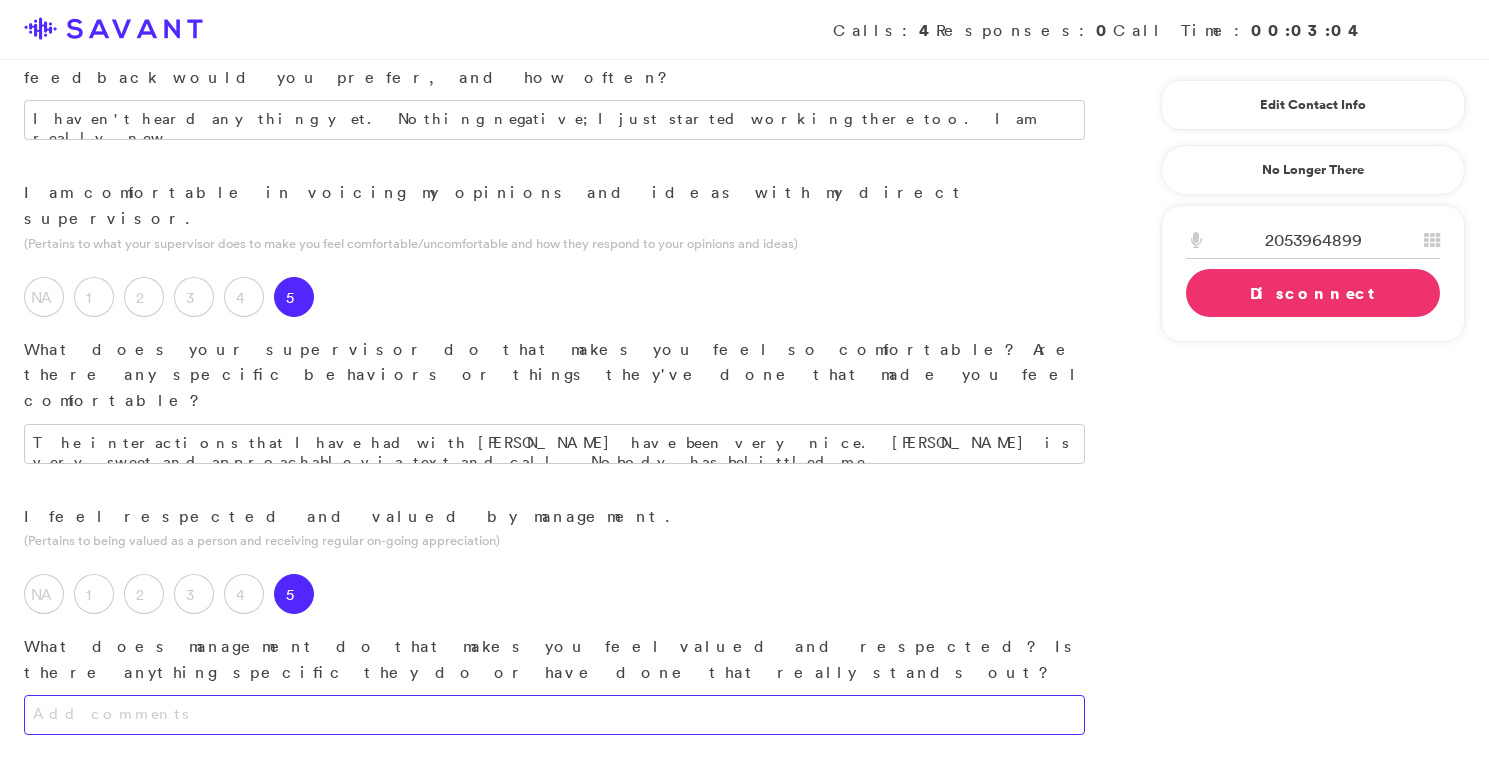 click at bounding box center [554, 715] 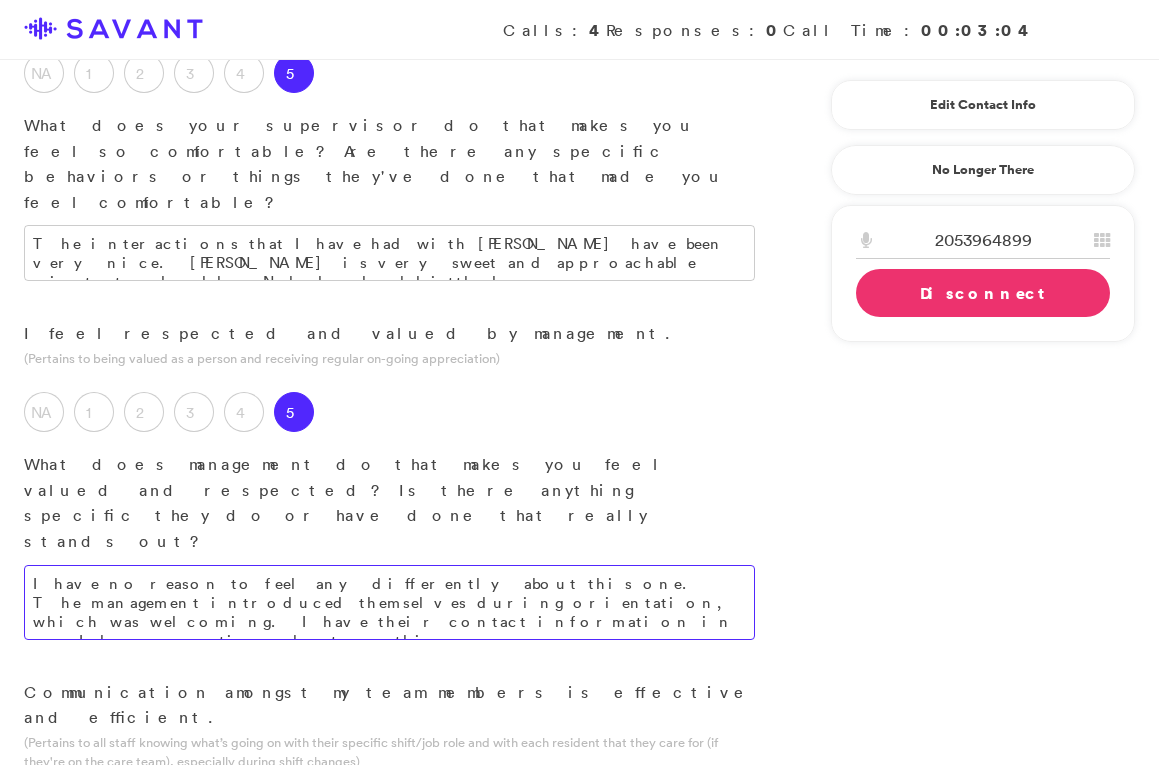 scroll, scrollTop: 1526, scrollLeft: 0, axis: vertical 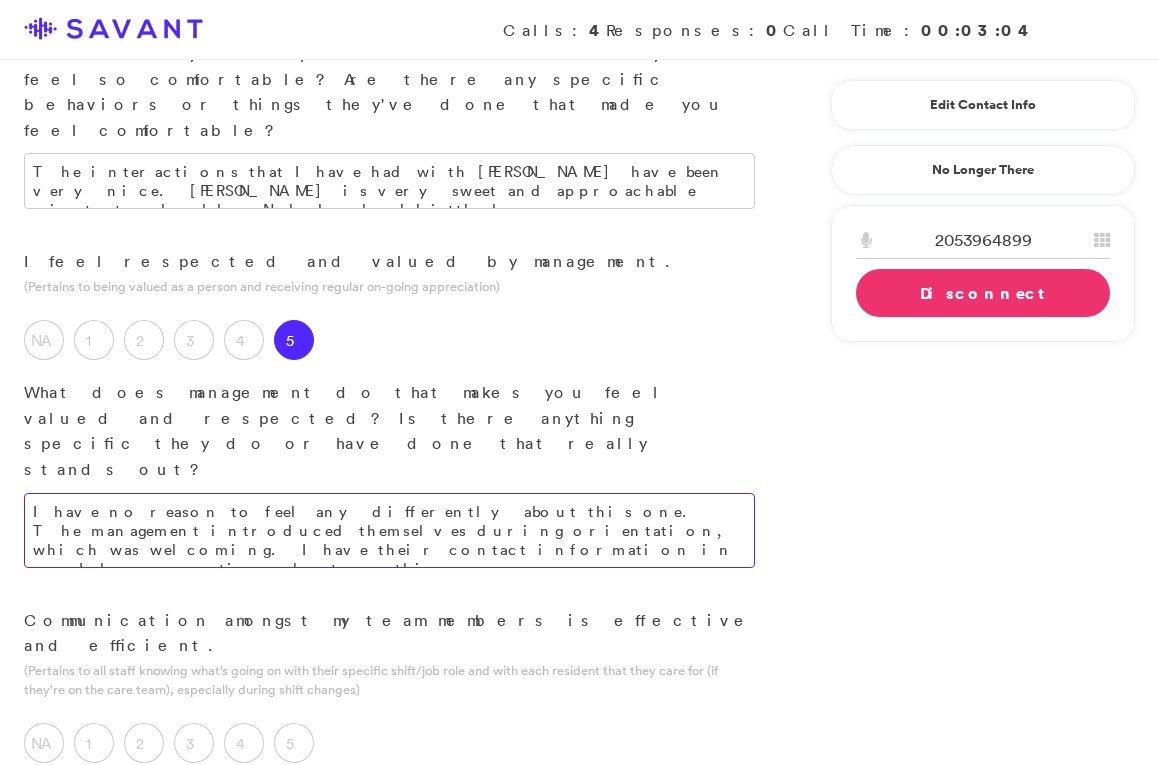 type on "I have no reason to feel any differently about this one. The management introduced themselves during orientation, which was welcoming. I have their contact information in case I have a question about anything." 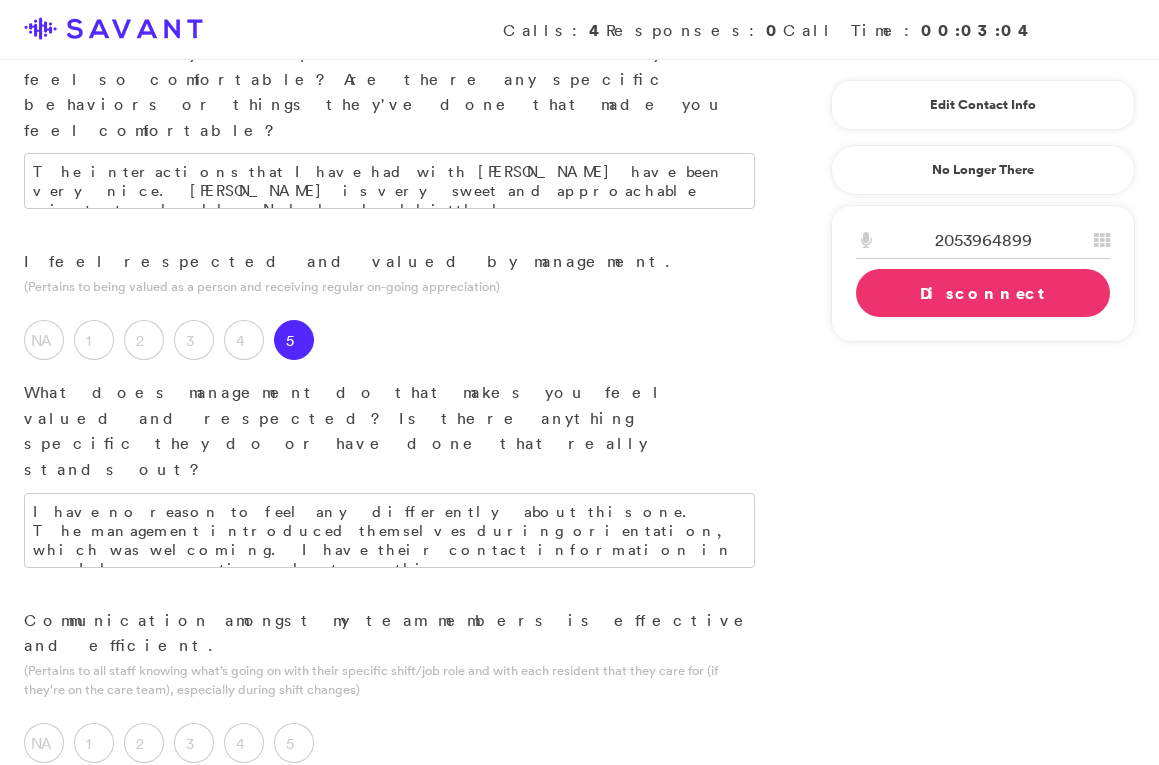 click at bounding box center (389, 808) 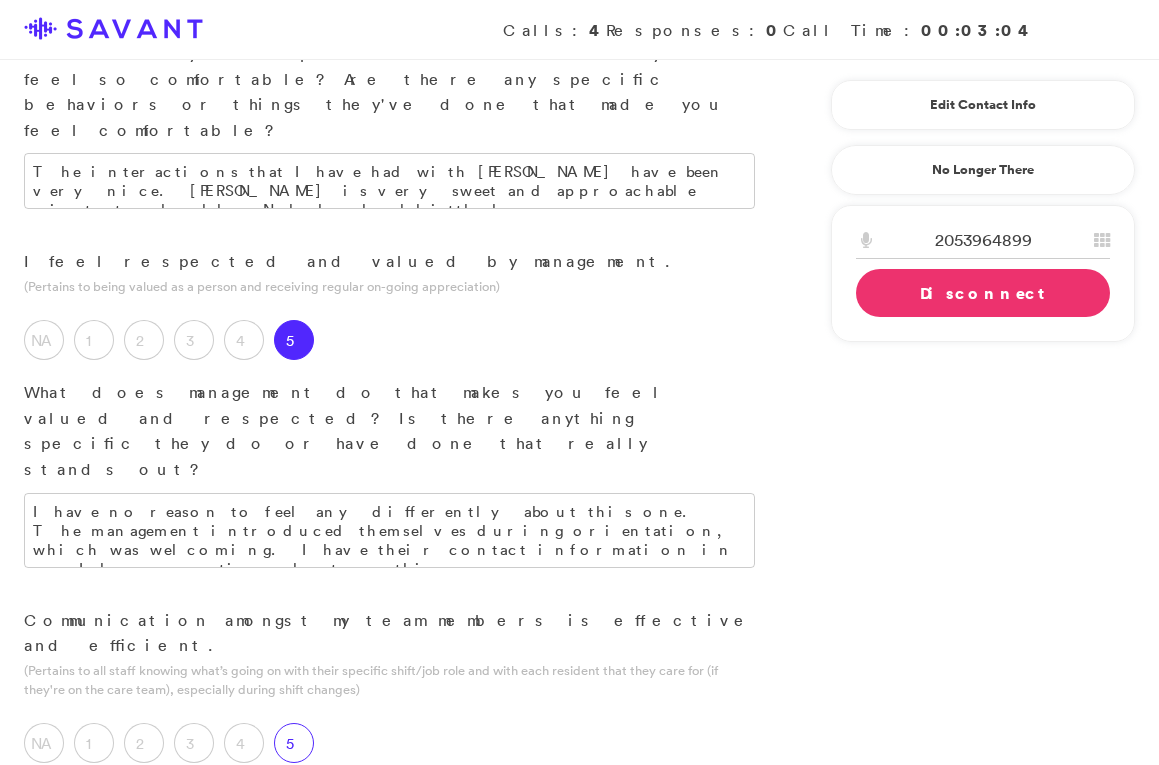 type on "My teammates are pretty cool. If I need help or have a question, they will always assist me and guide me in the right direction." 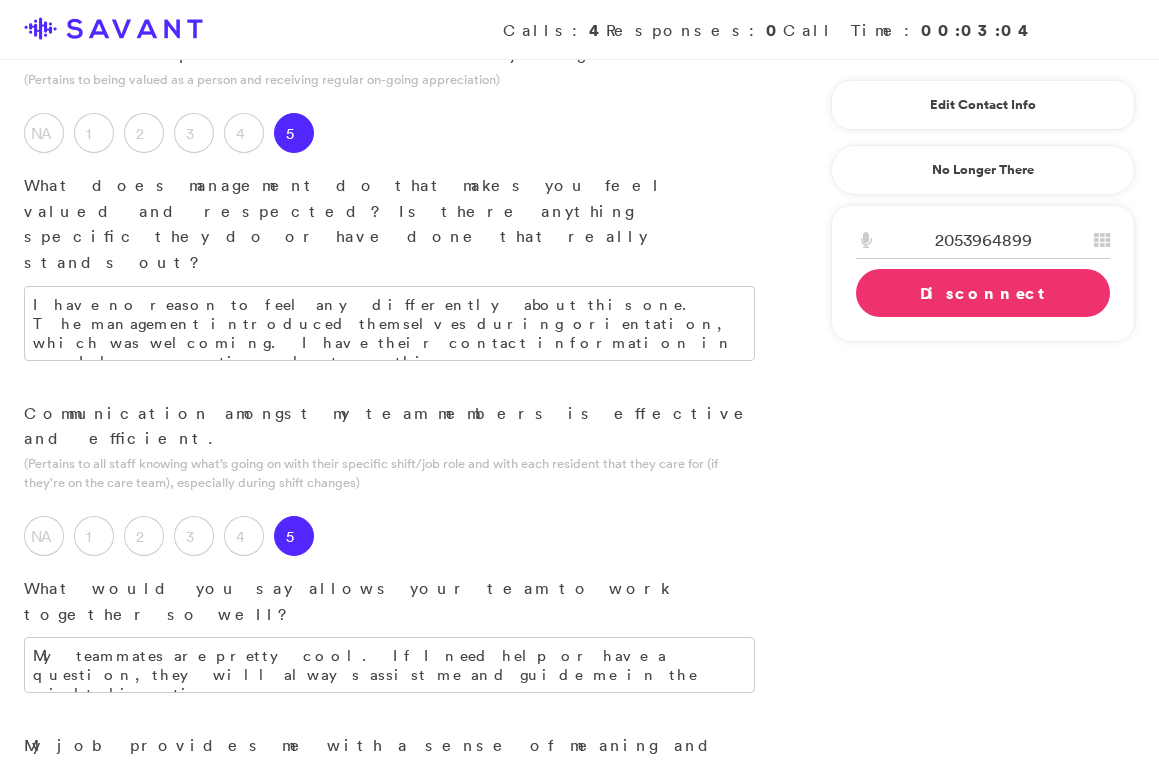 scroll, scrollTop: 1746, scrollLeft: 0, axis: vertical 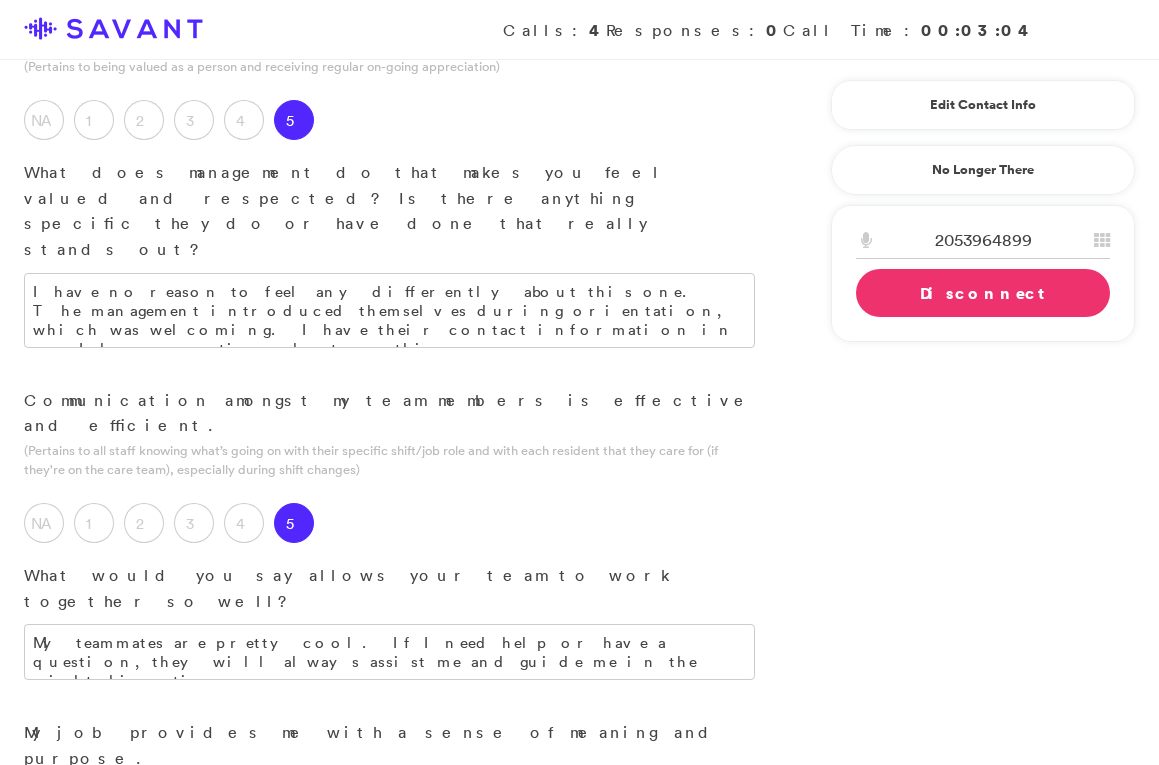 click on "5" at bounding box center [294, 837] 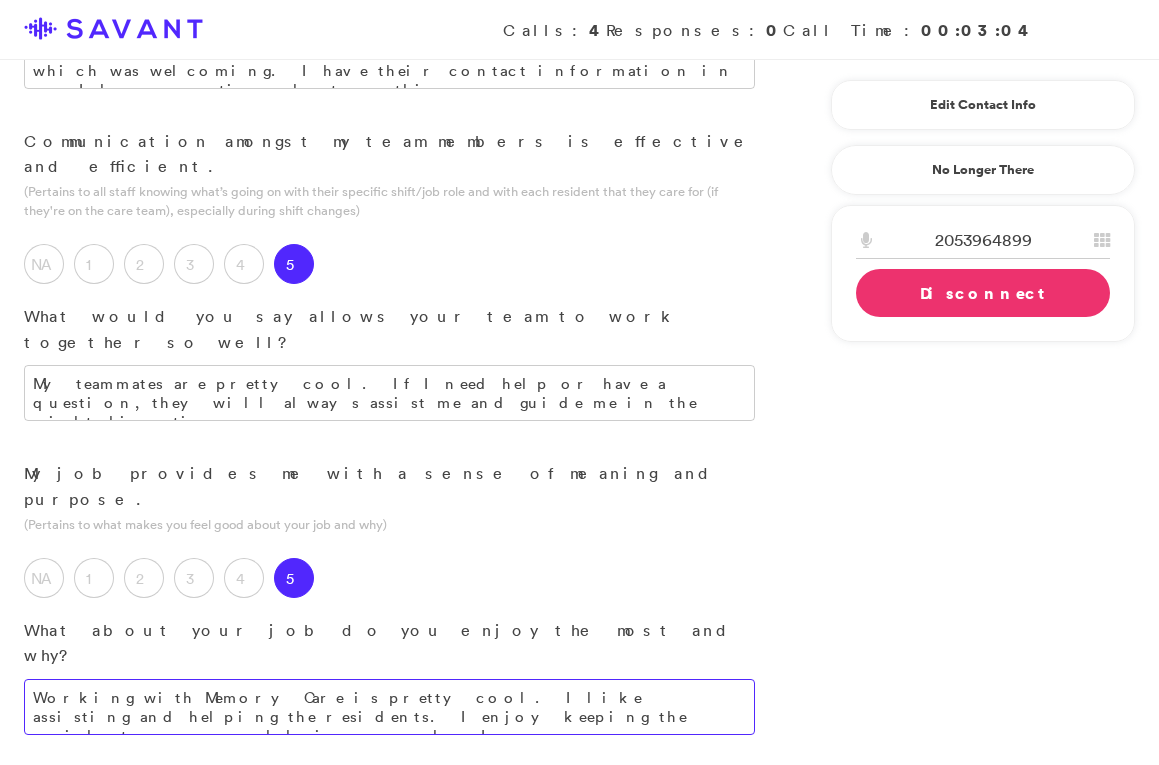 scroll, scrollTop: 2073, scrollLeft: 0, axis: vertical 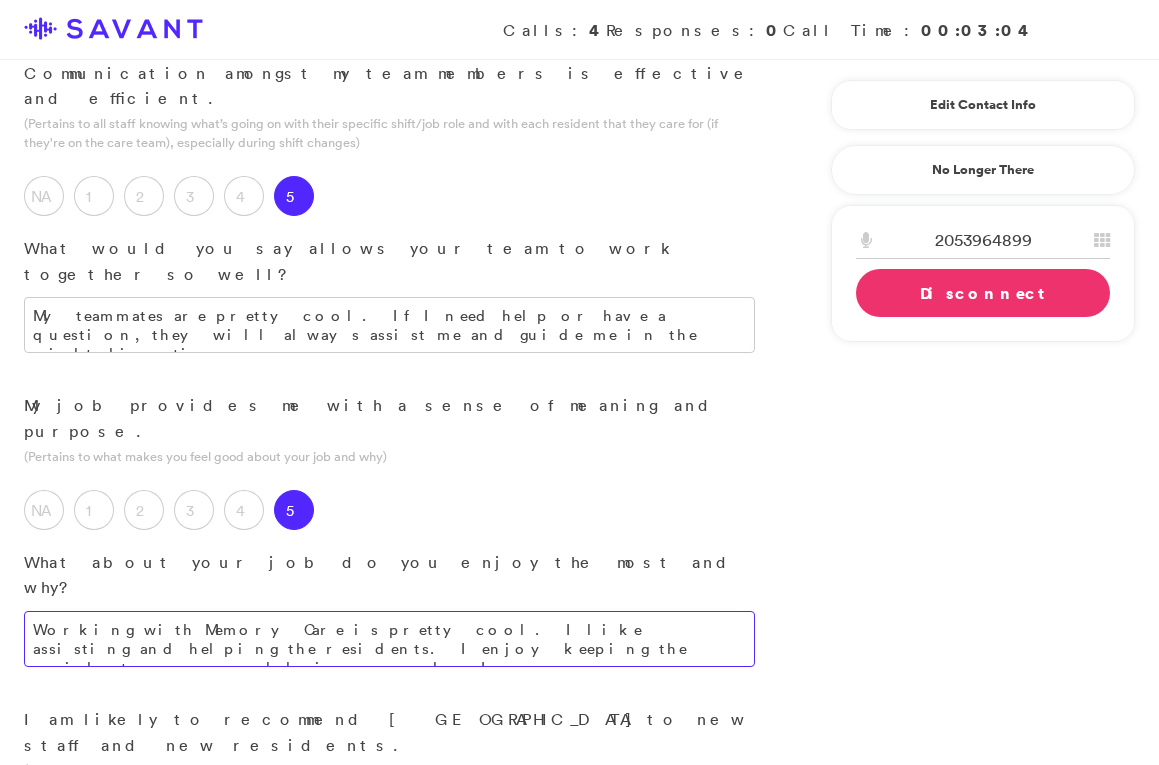type on "Working with Memory Care is pretty cool. I like assisting and helping the residents. I enjoy keeping the residents company, helping as much as I can." 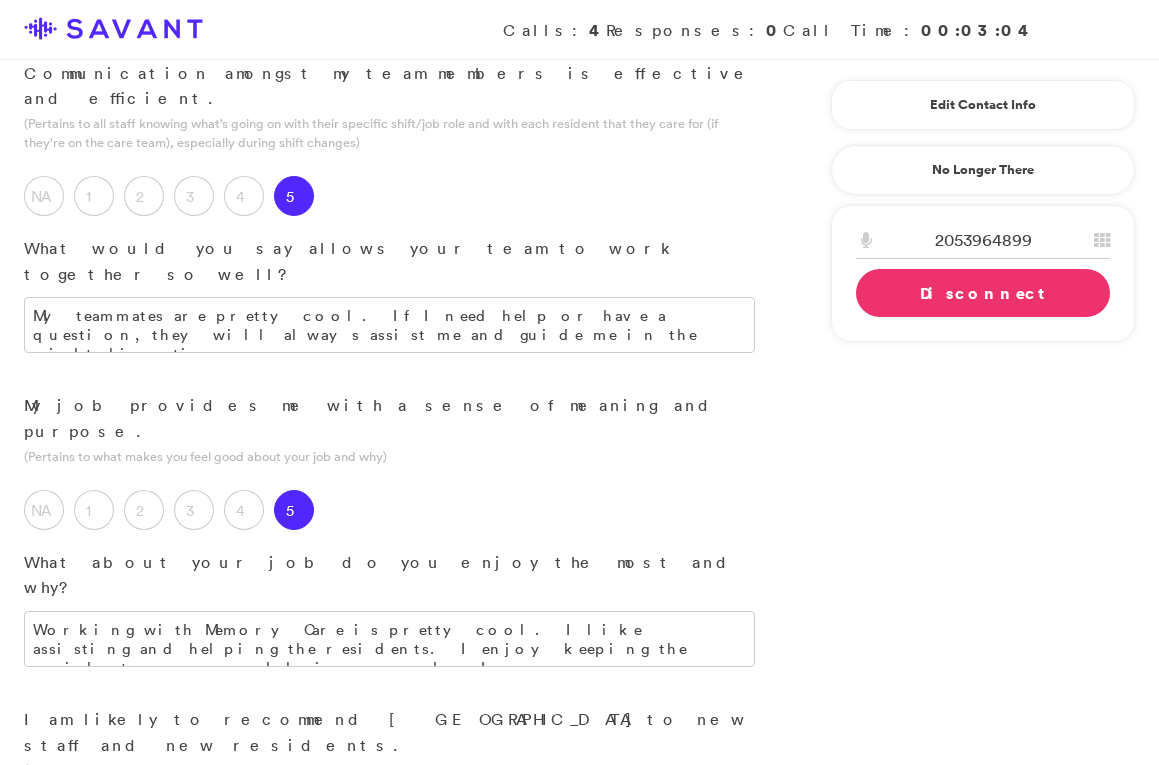 click on "5" at bounding box center [294, 862] 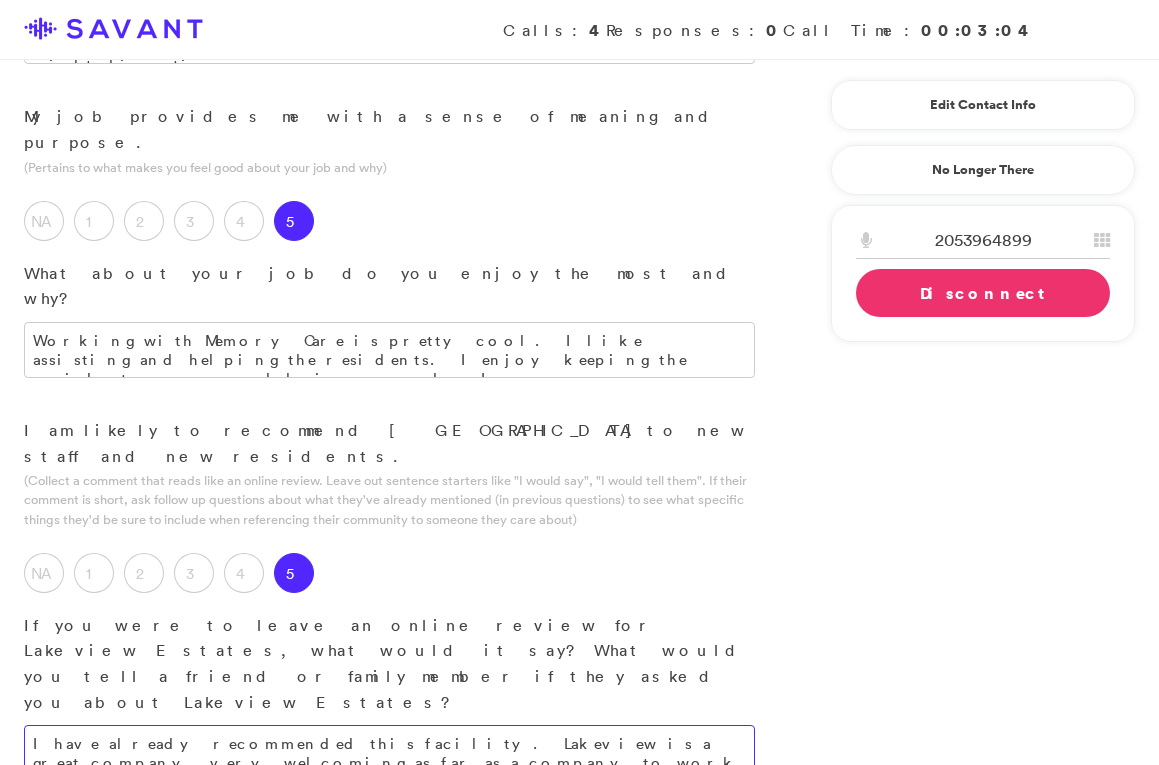 scroll, scrollTop: 2368, scrollLeft: 0, axis: vertical 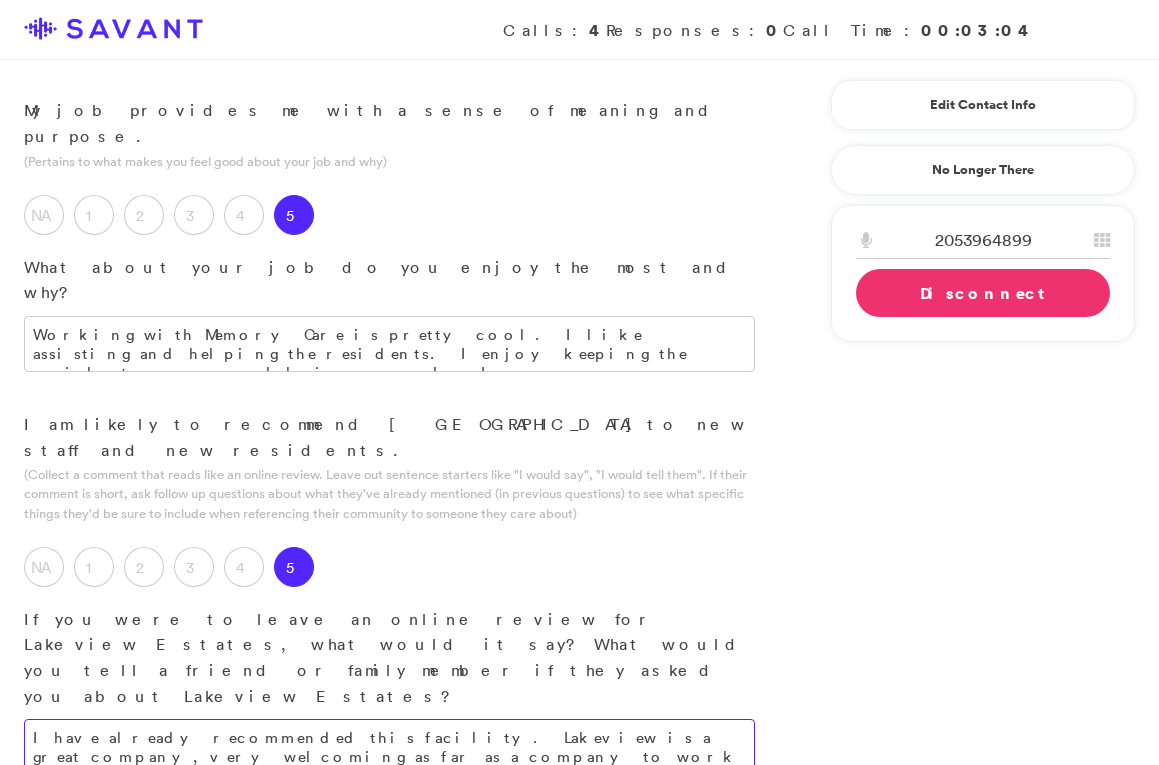 type on "I have already recommended this facility. Lakeview is a great company, very welcoming as far as a company to work for. They treat their residents very well." 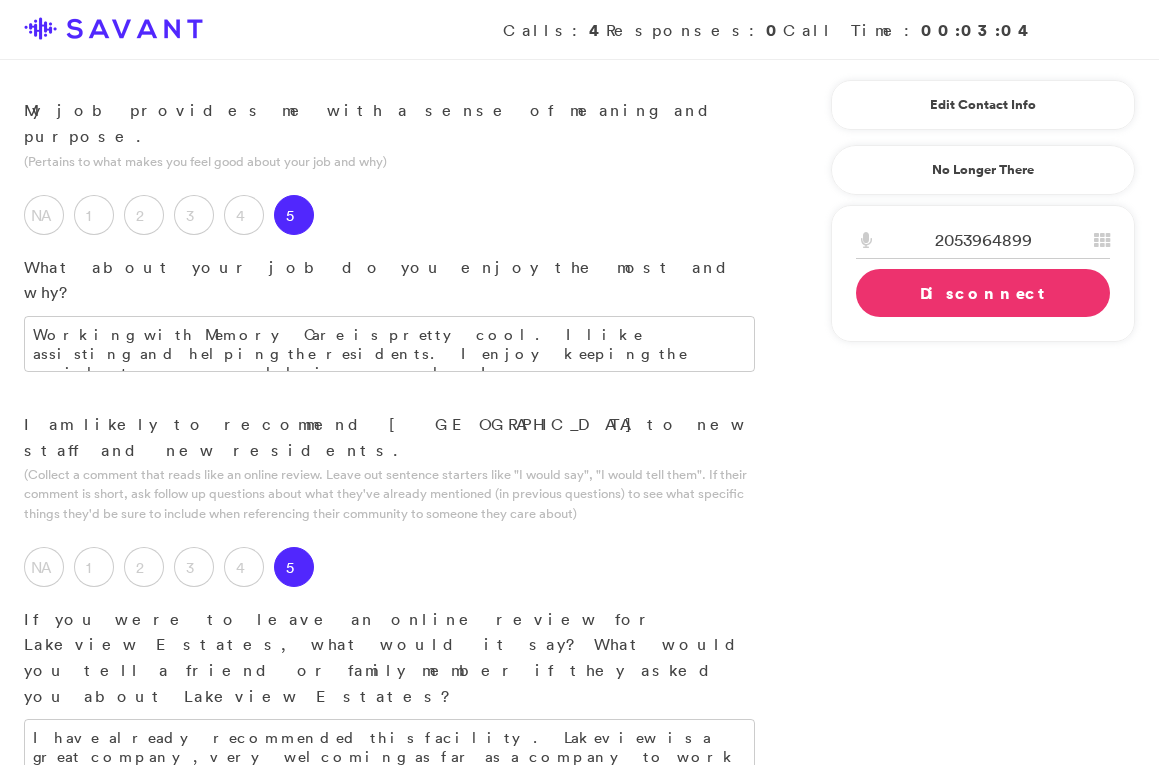 click at bounding box center (389, 956) 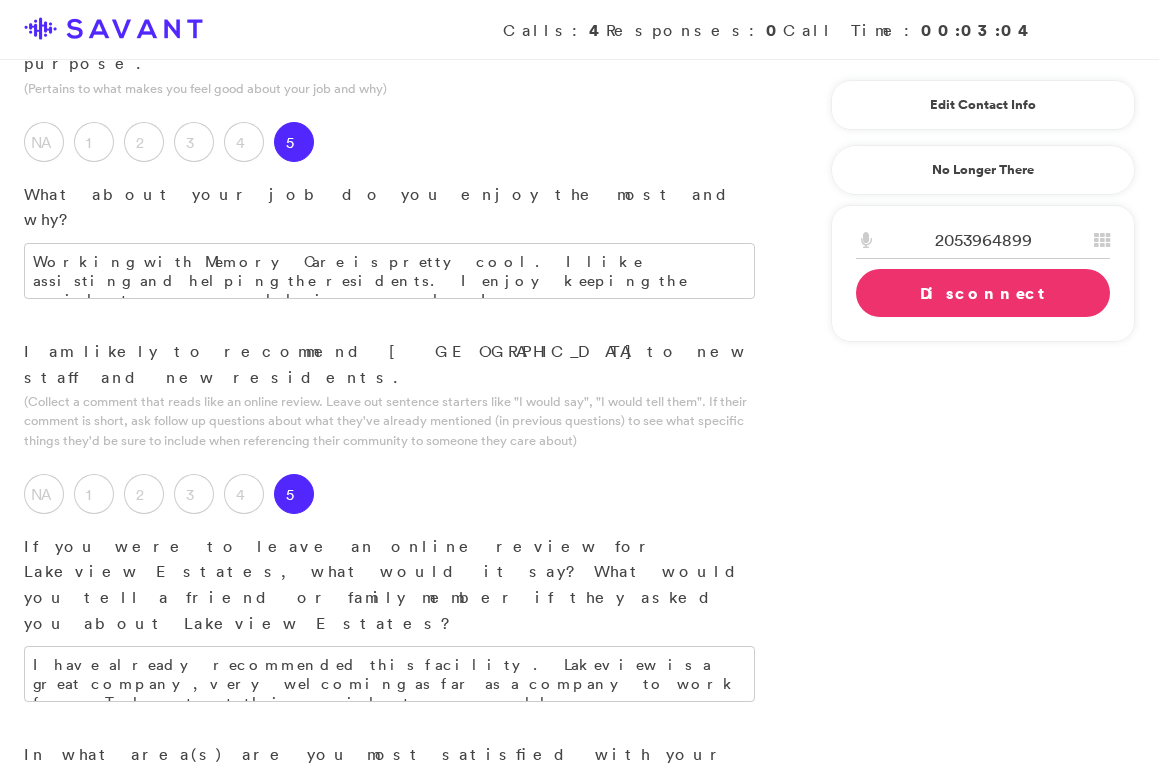 scroll, scrollTop: 2538, scrollLeft: 0, axis: vertical 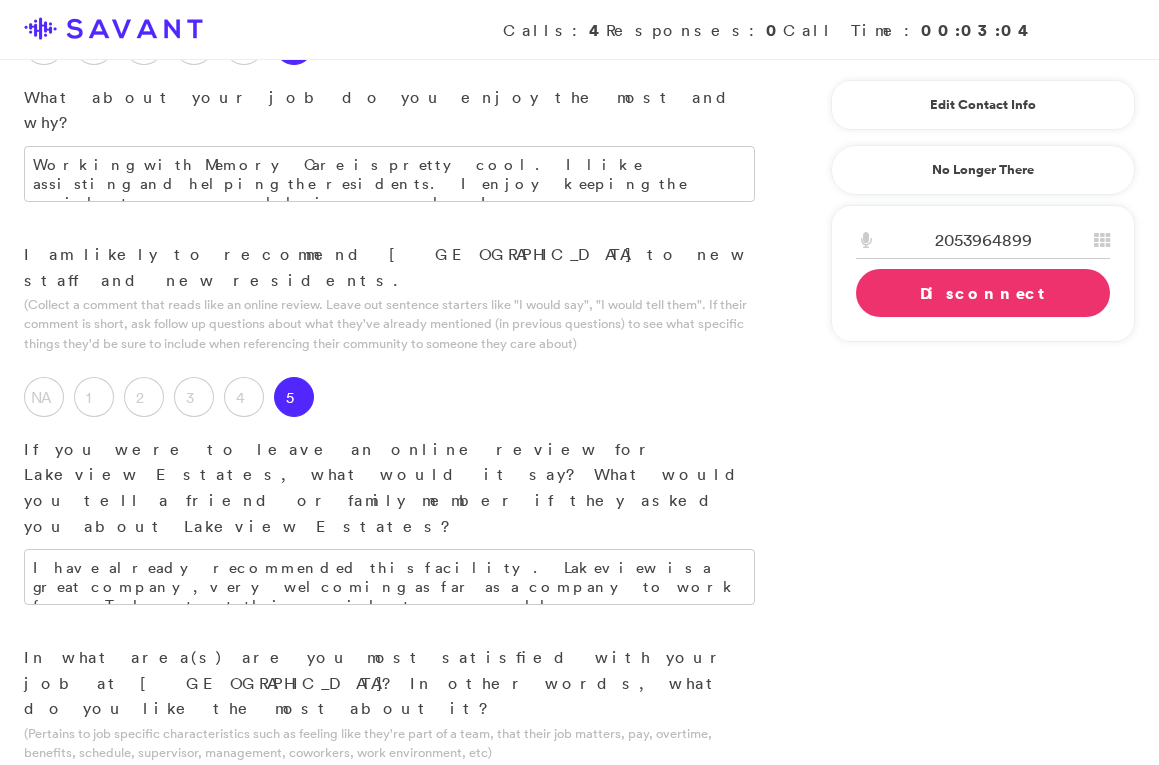 type on "Working with the residents. The facility is great, too. More than anything else, working with the residents is most important." 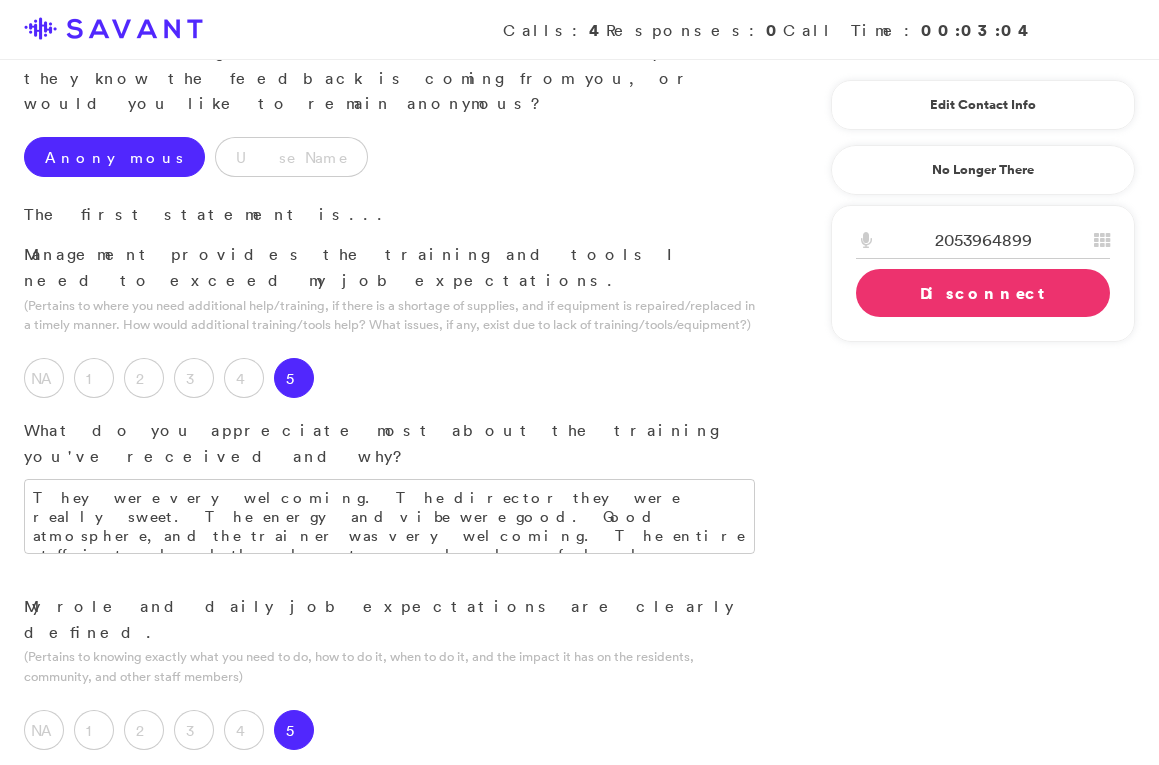 scroll, scrollTop: 0, scrollLeft: 0, axis: both 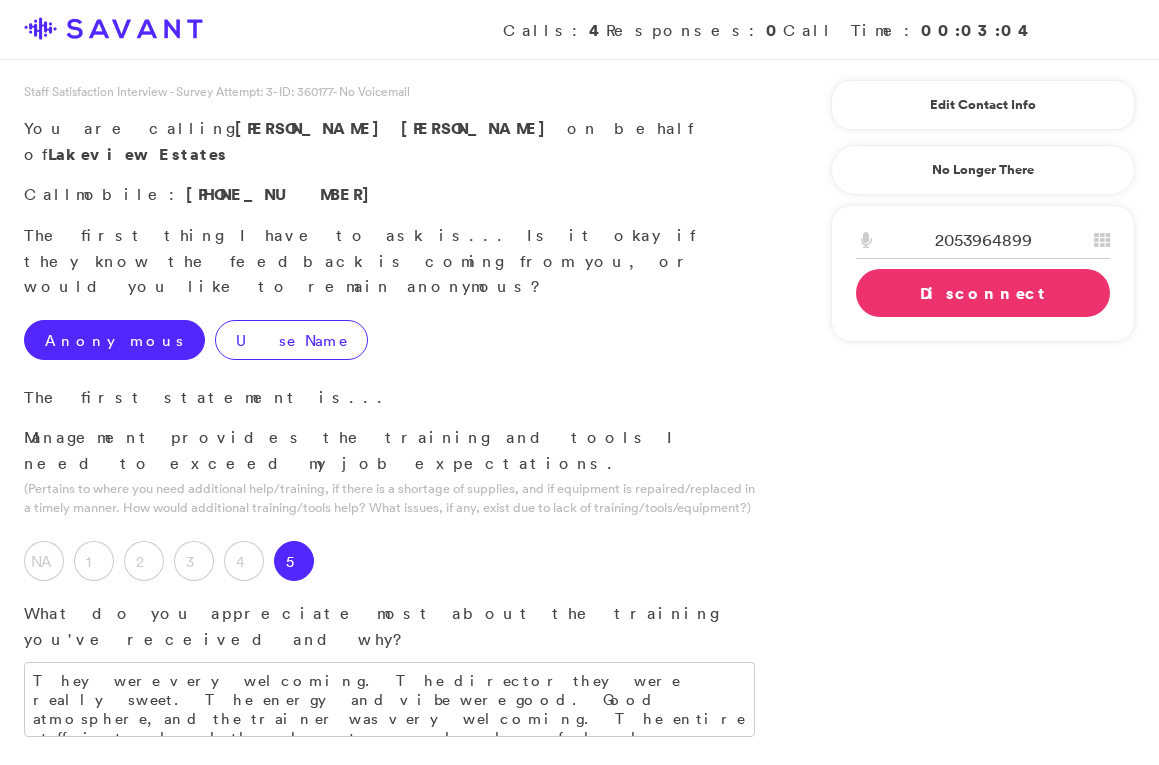 type on "The only thing I can think of is the shortage of staff." 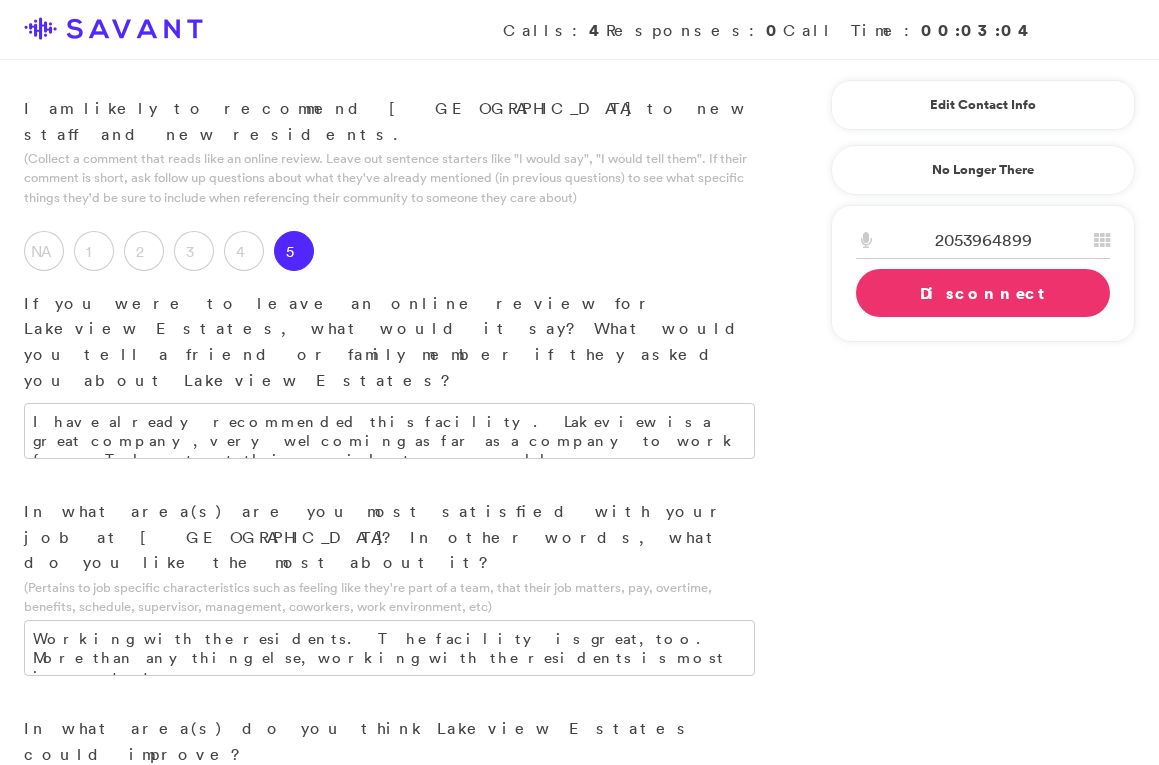scroll, scrollTop: 2685, scrollLeft: 0, axis: vertical 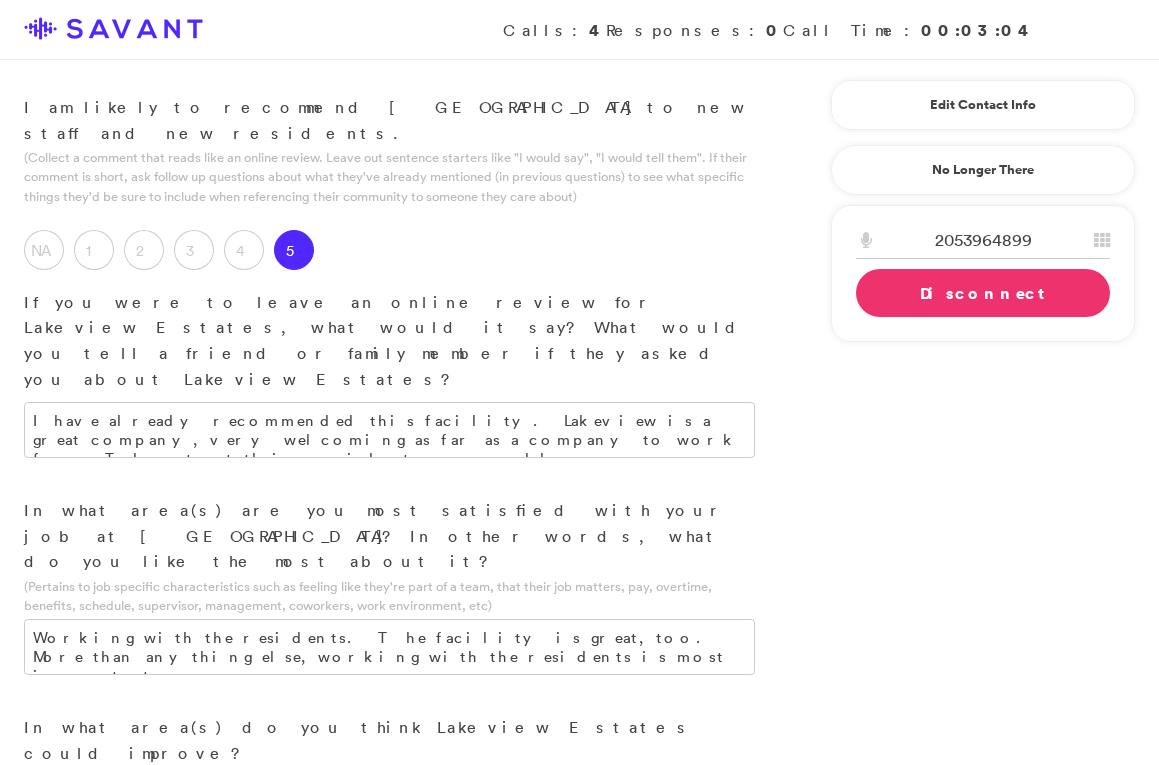 click on "Yes" at bounding box center [44, 1042] 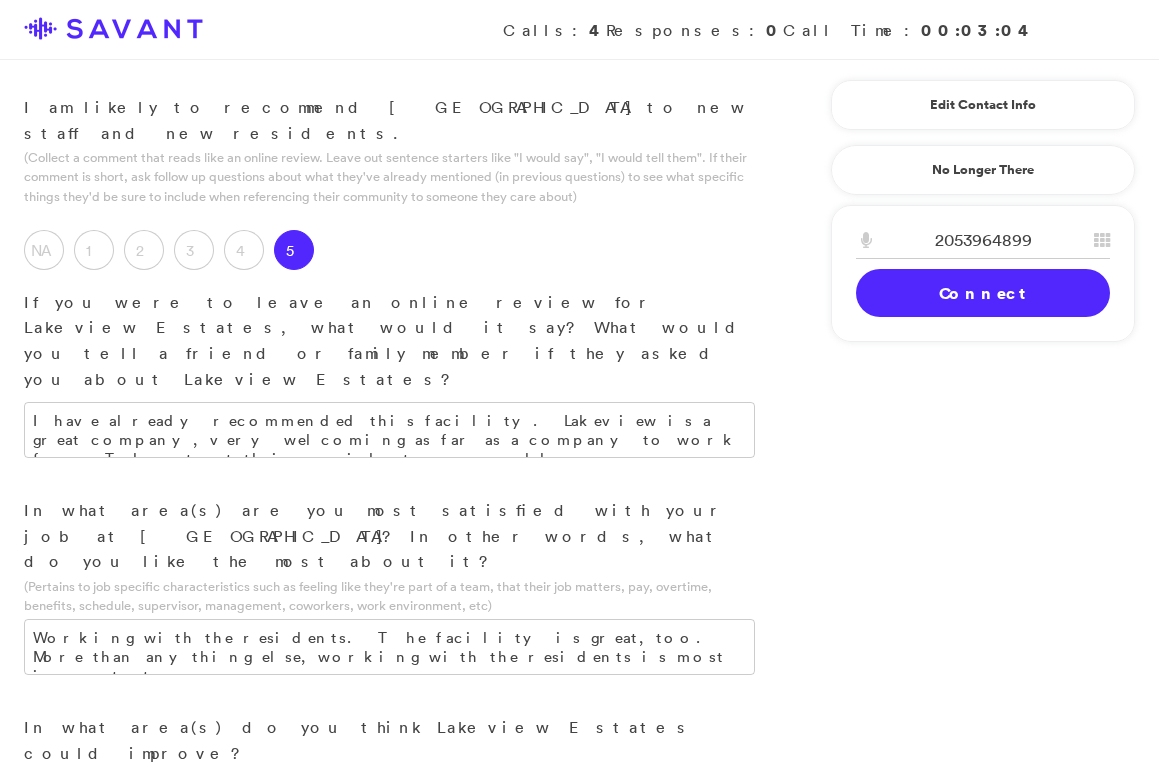 click on "Submit & Next" at bounding box center [150, 1145] 